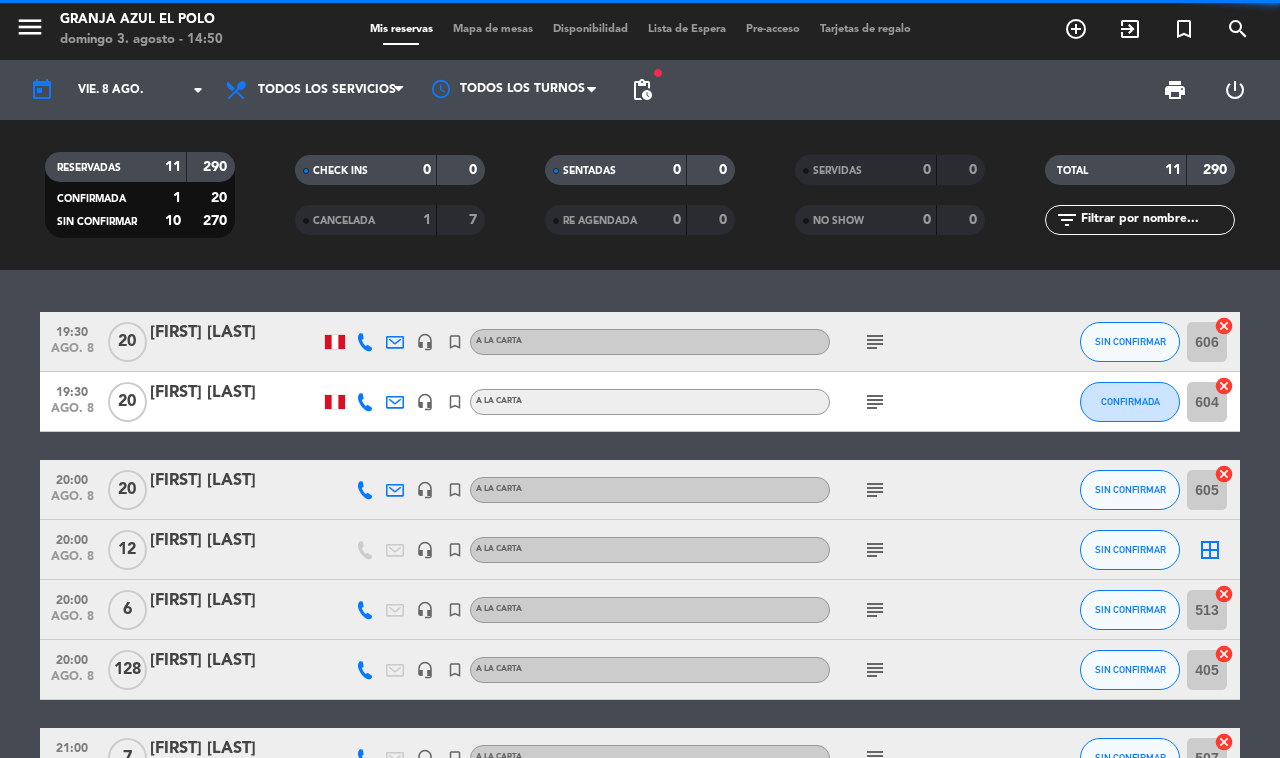 scroll, scrollTop: 0, scrollLeft: 0, axis: both 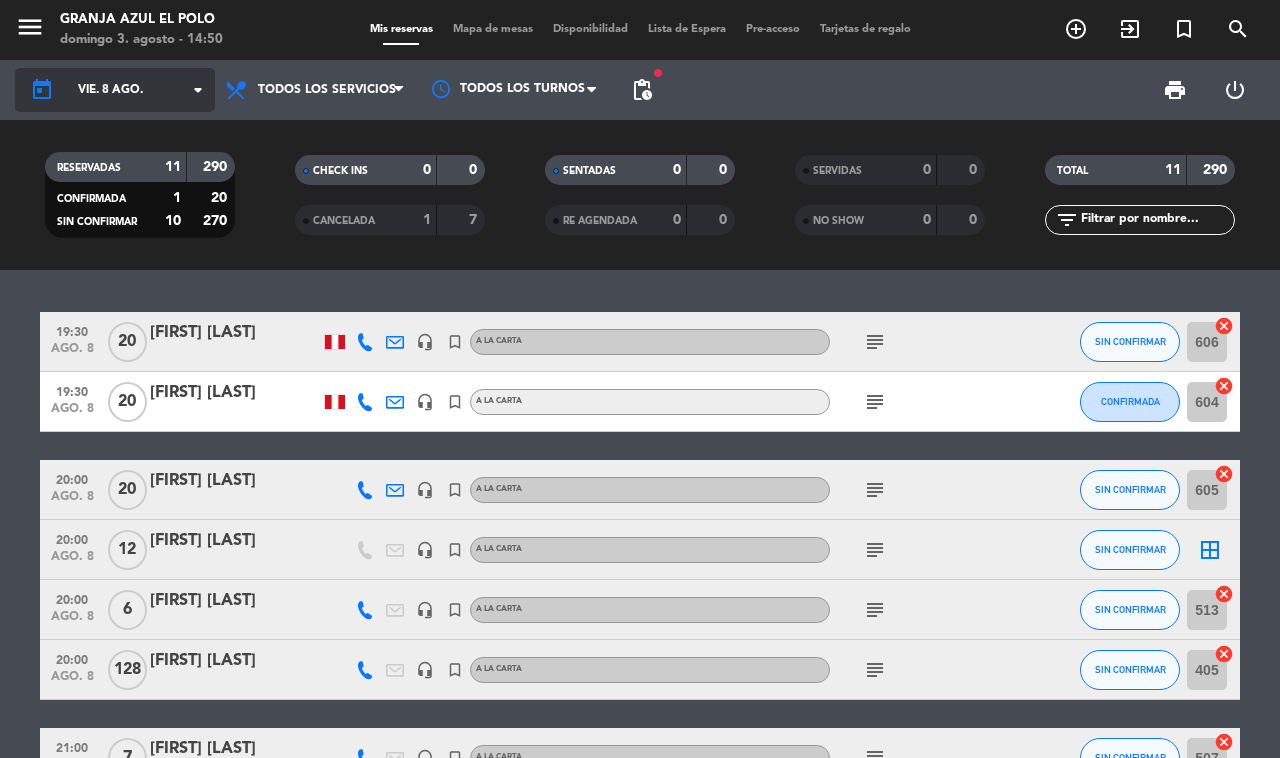 click on "arrow_drop_down" 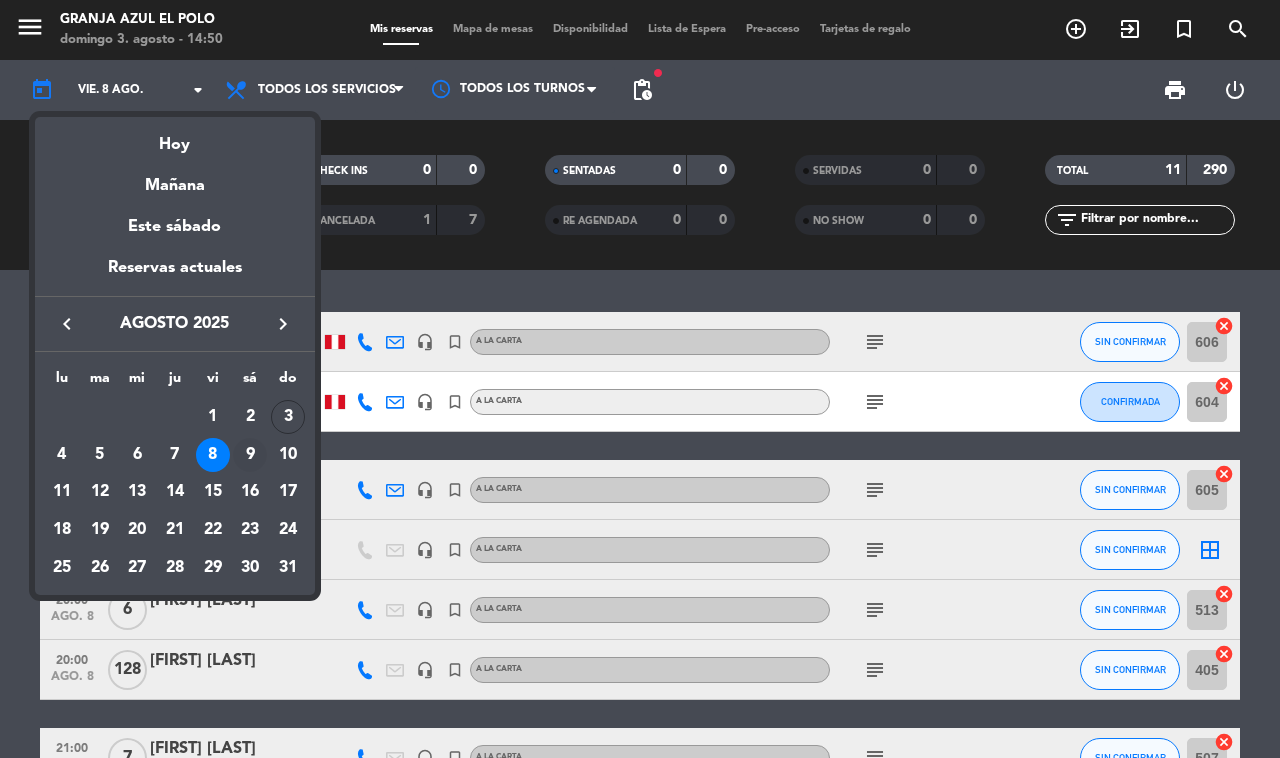 click on "9" at bounding box center [250, 455] 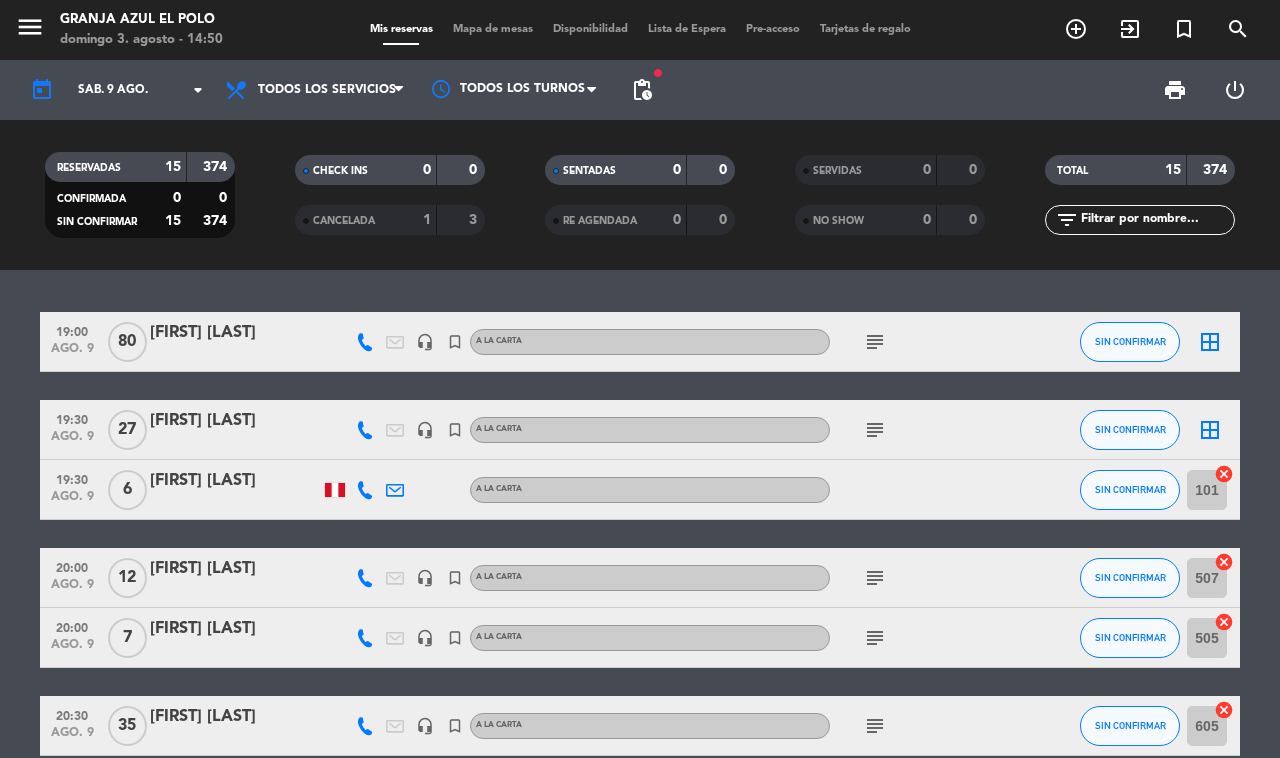 scroll, scrollTop: 665, scrollLeft: 0, axis: vertical 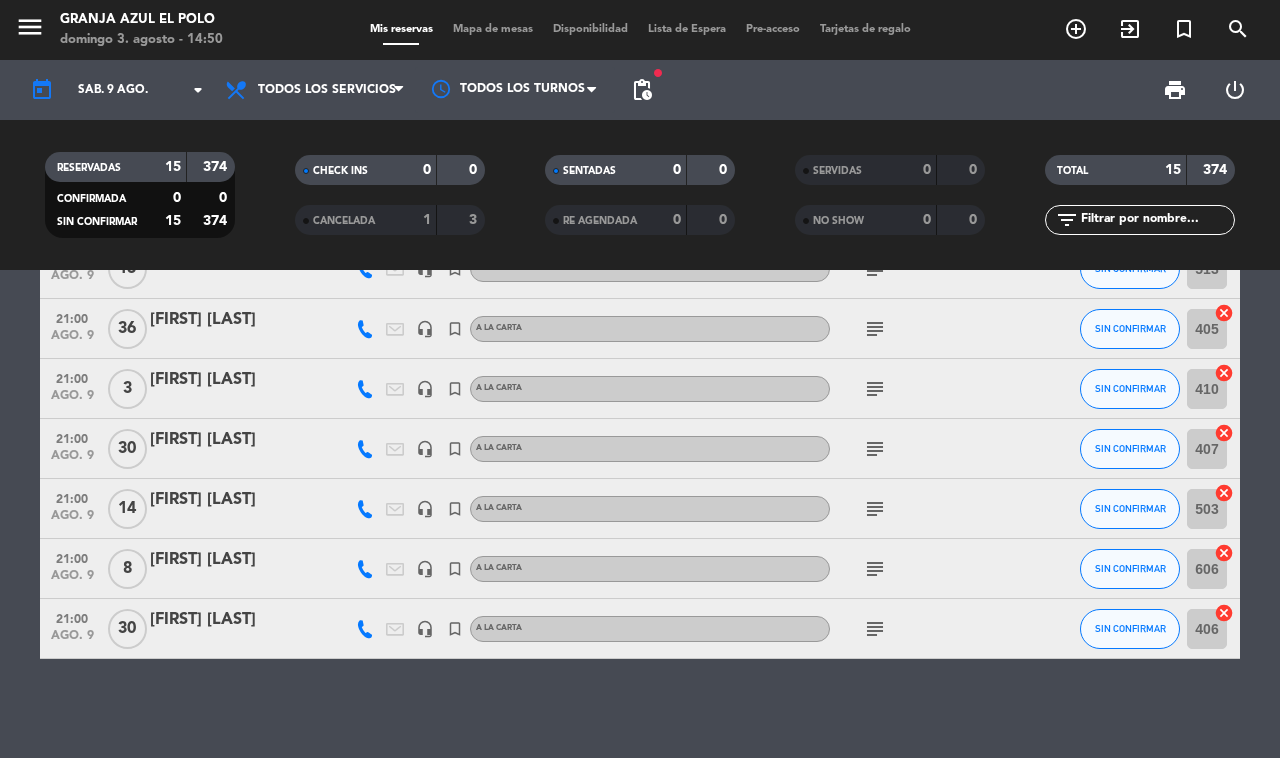 click on "19:00   ago. 9   80   [FIRST] [LAST]   headset_mic   turned_in_not   A la carta  subject  SIN CONFIRMAR  border_all   19:30   ago. 9   27   [FIRST] [LAST]   headset_mic   turned_in_not   A la carta  subject  SIN CONFIRMAR  border_all   19:30   ago. 9   6   [FIRST] [LAST]   A la carta SIN CONFIRMAR 101  cancel   20:00   ago. 9   12   [FIRST] [LAST]   headset_mic   turned_in_not   A la carta  subject  SIN CONFIRMAR 507  cancel   20:00   ago. 9   7   [FIRST] [LAST]   headset_mic   turned_in_not   A la carta  subject  SIN CONFIRMAR 505  cancel   20:30   ago. 9   35   [FIRST] [LAST]   headset_mic   turned_in_not   A la carta  subject  SIN CONFIRMAR 605  cancel   21:00   ago. 9   30   [FIRST] [LAST]   headset_mic   turned_in_not   A la carta  subject  SIN CONFIRMAR 604  cancel   21:00   ago. 9   43   ASIRI   headset_mic   turned_in_not   A la carta  subject  SIN CONFIRMAR 511  cancel   21:00   ago. 9   13   [FIRST] [LAST]   headset_mic   turned_in_not   A la carta  subject  SIN CONFIRMAR 513  cancel" 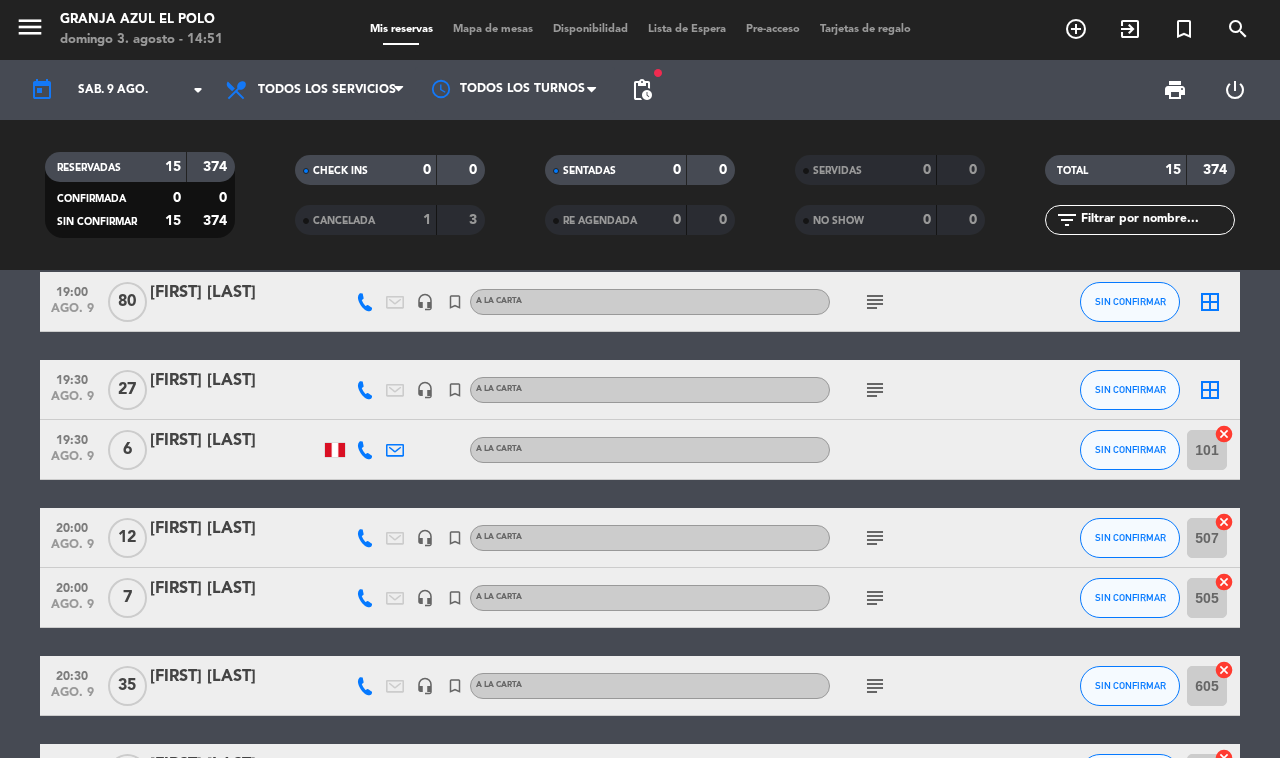 scroll, scrollTop: 0, scrollLeft: 0, axis: both 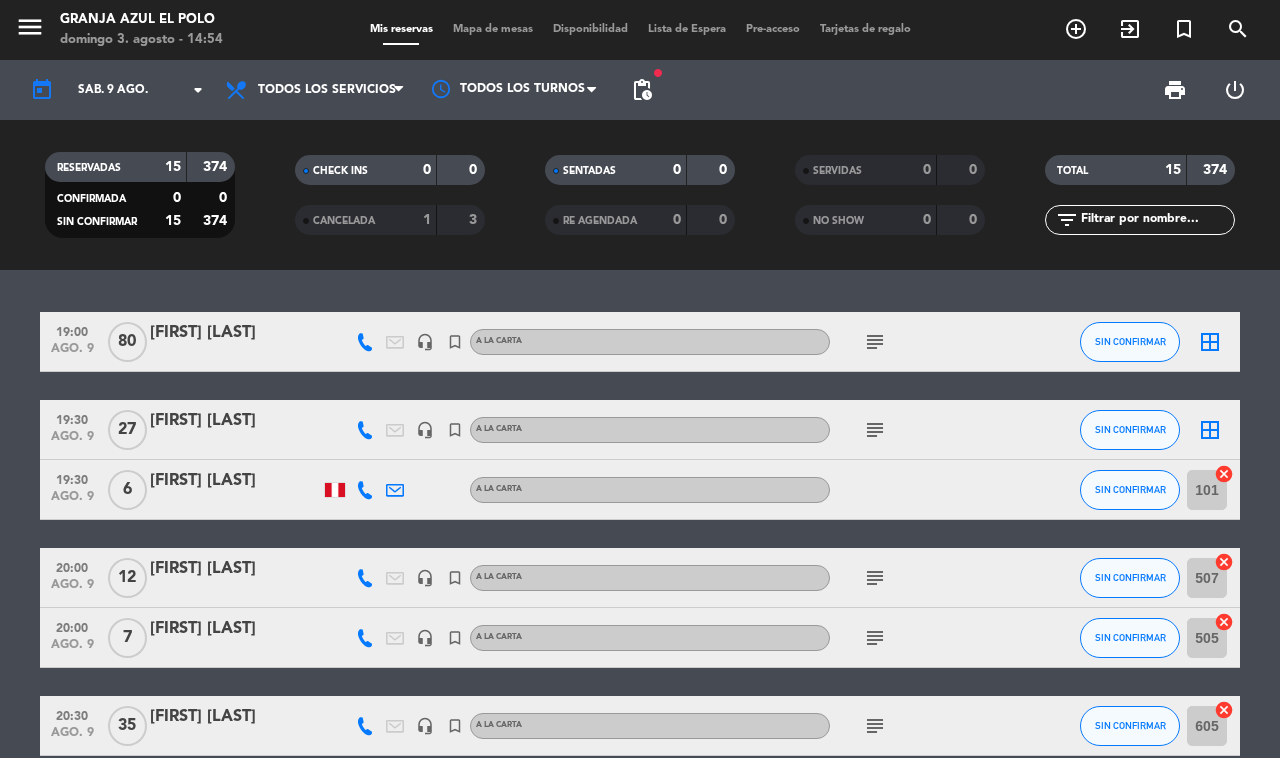 click 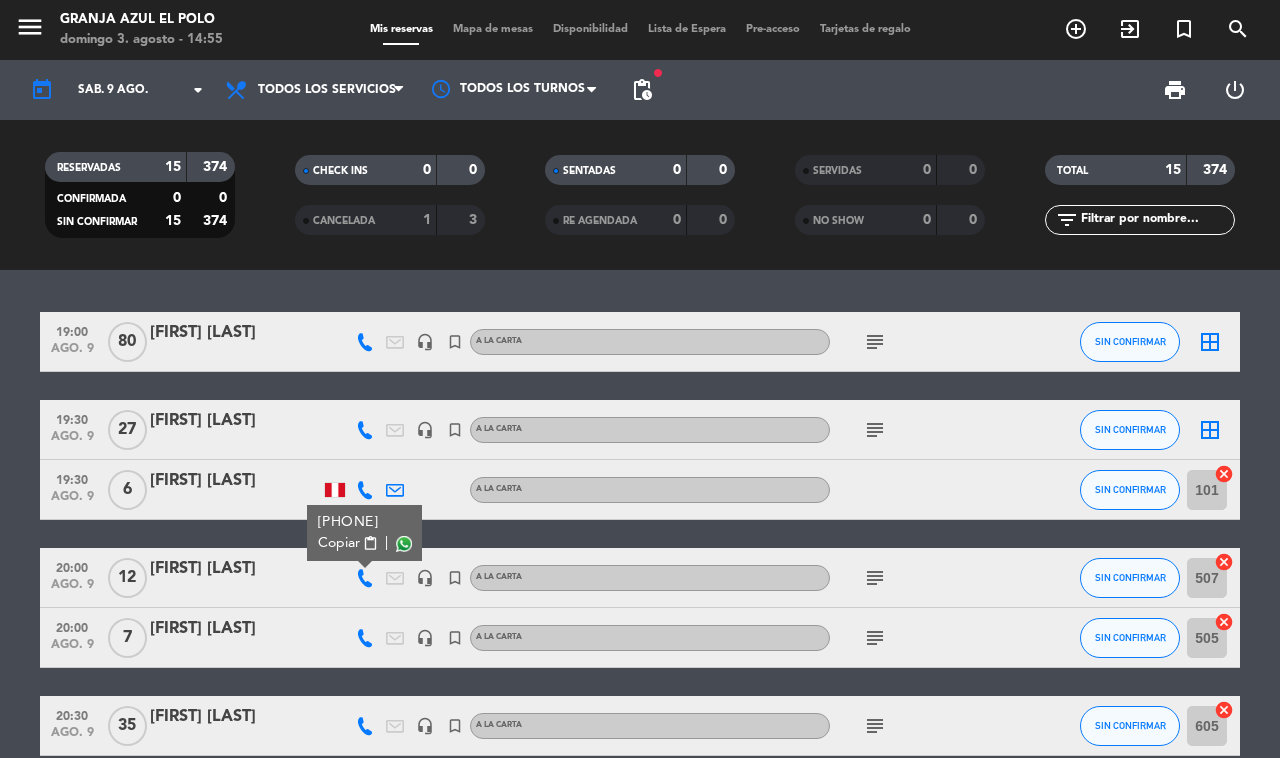 click on "subject" 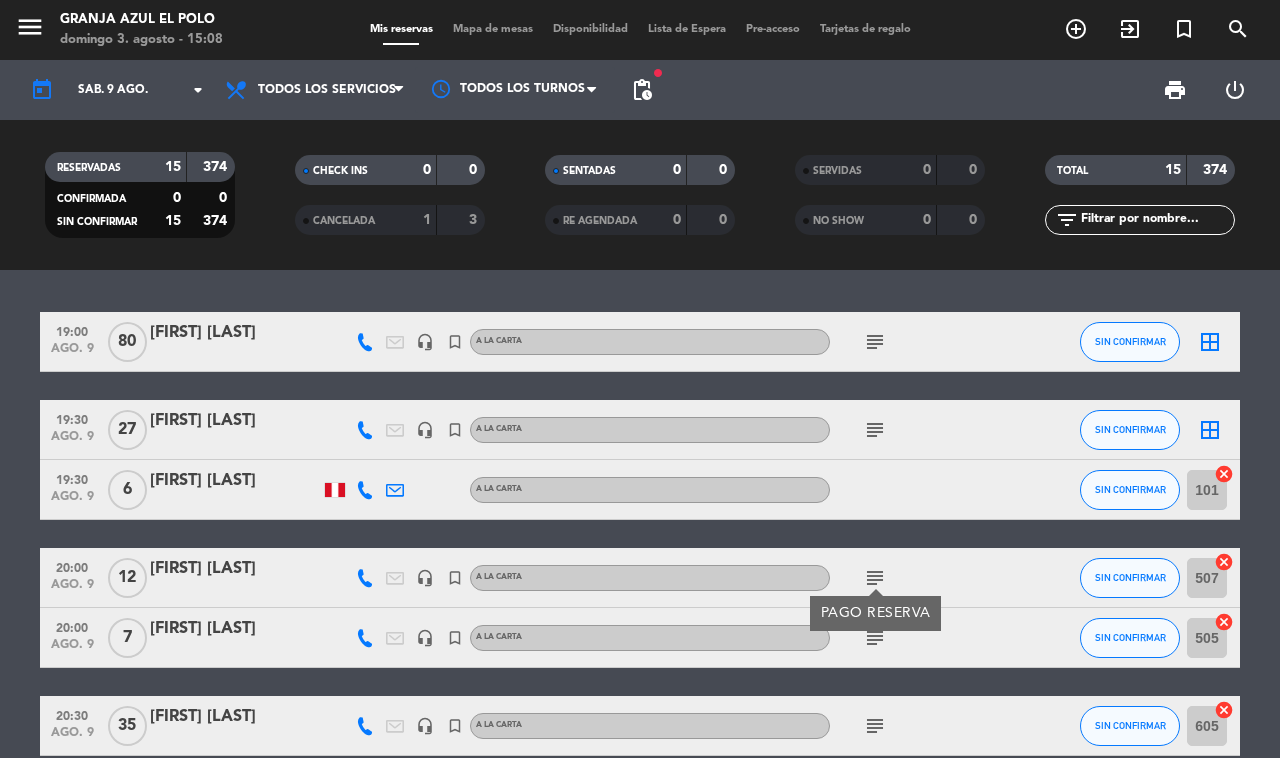 click 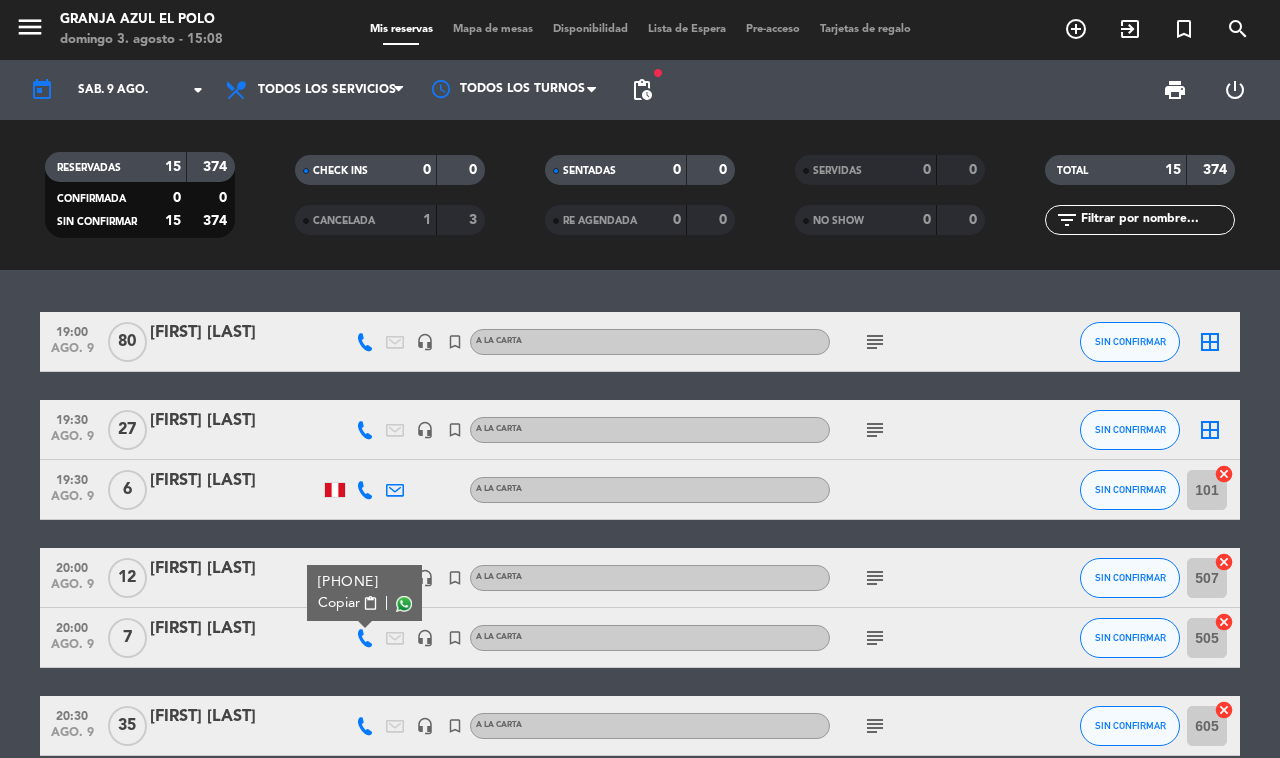 drag, startPoint x: 873, startPoint y: 567, endPoint x: 890, endPoint y: 577, distance: 19.723083 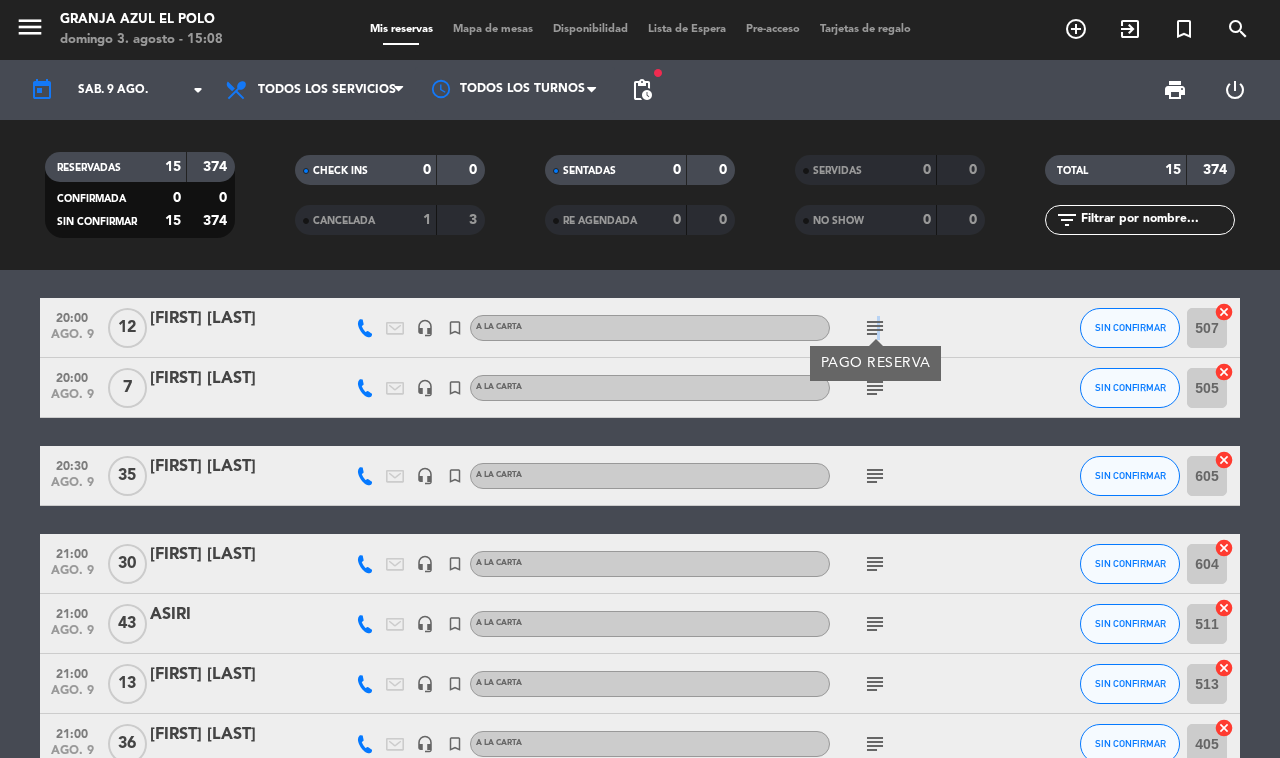 scroll, scrollTop: 375, scrollLeft: 0, axis: vertical 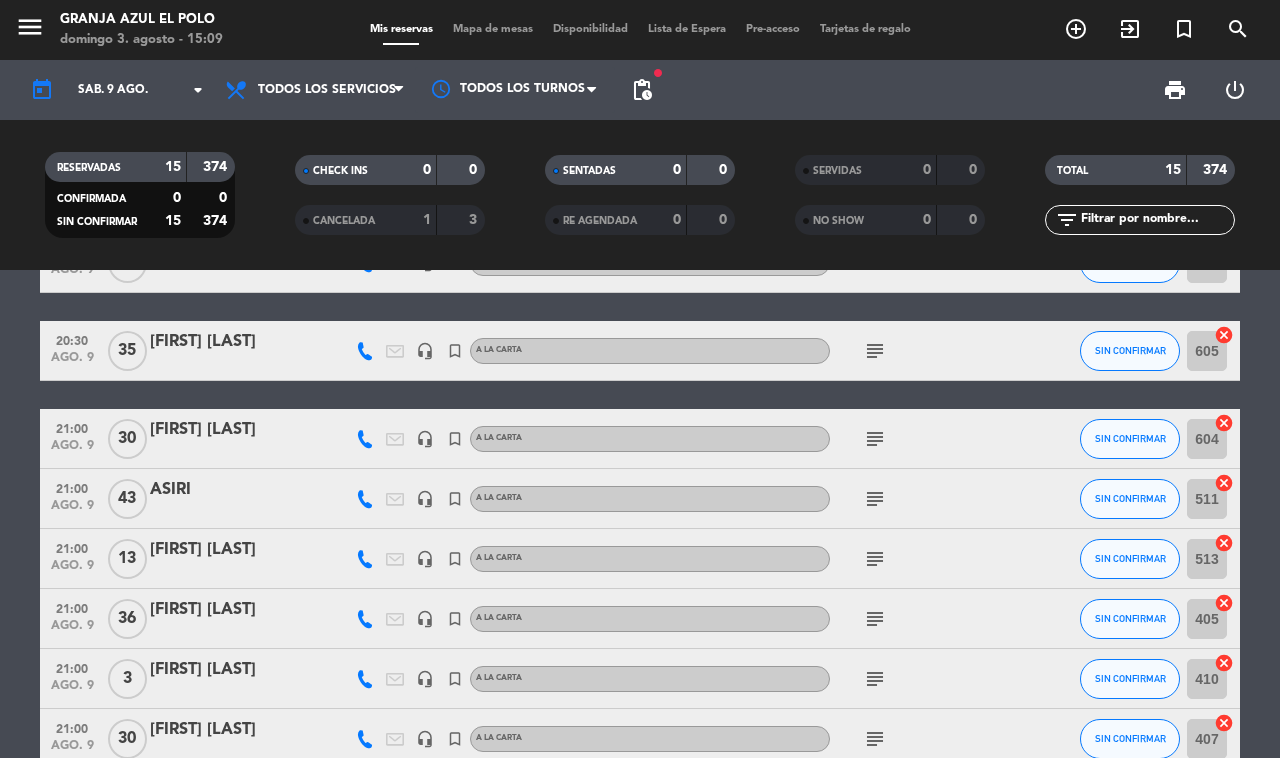 click 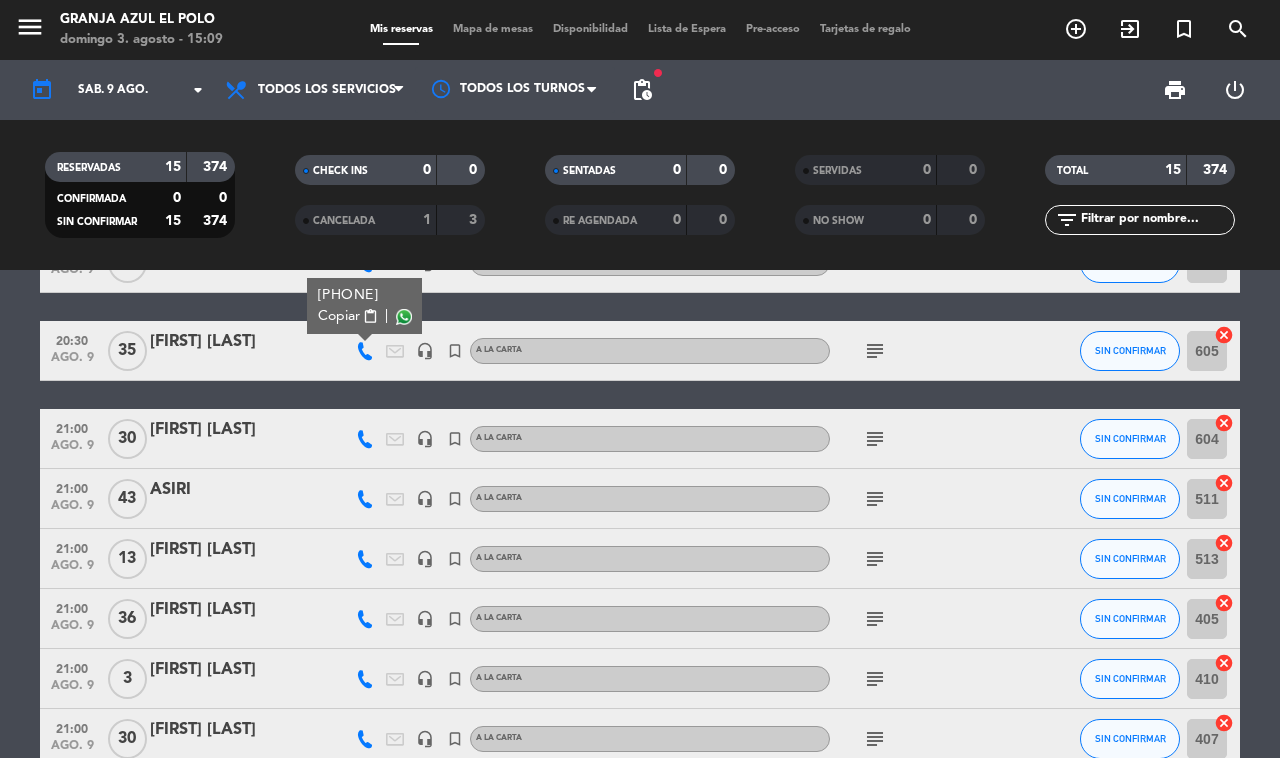 click on "subject" 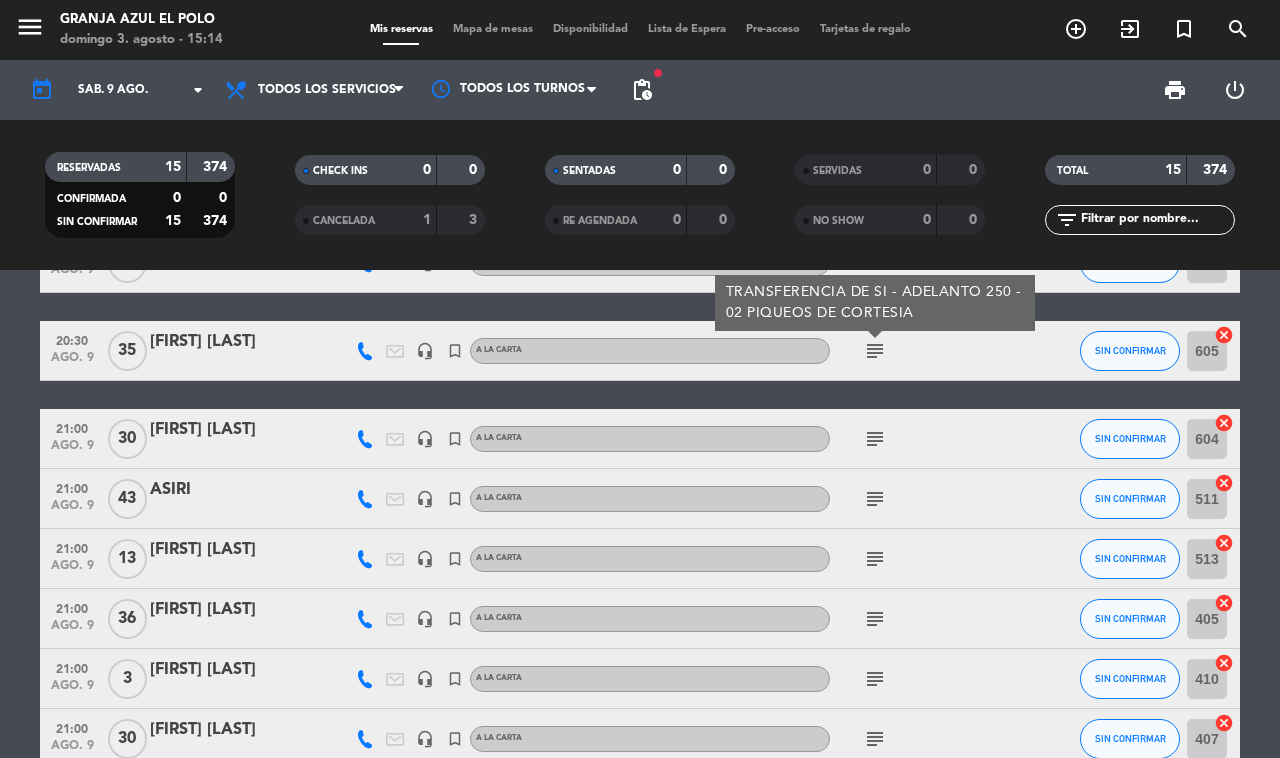 click 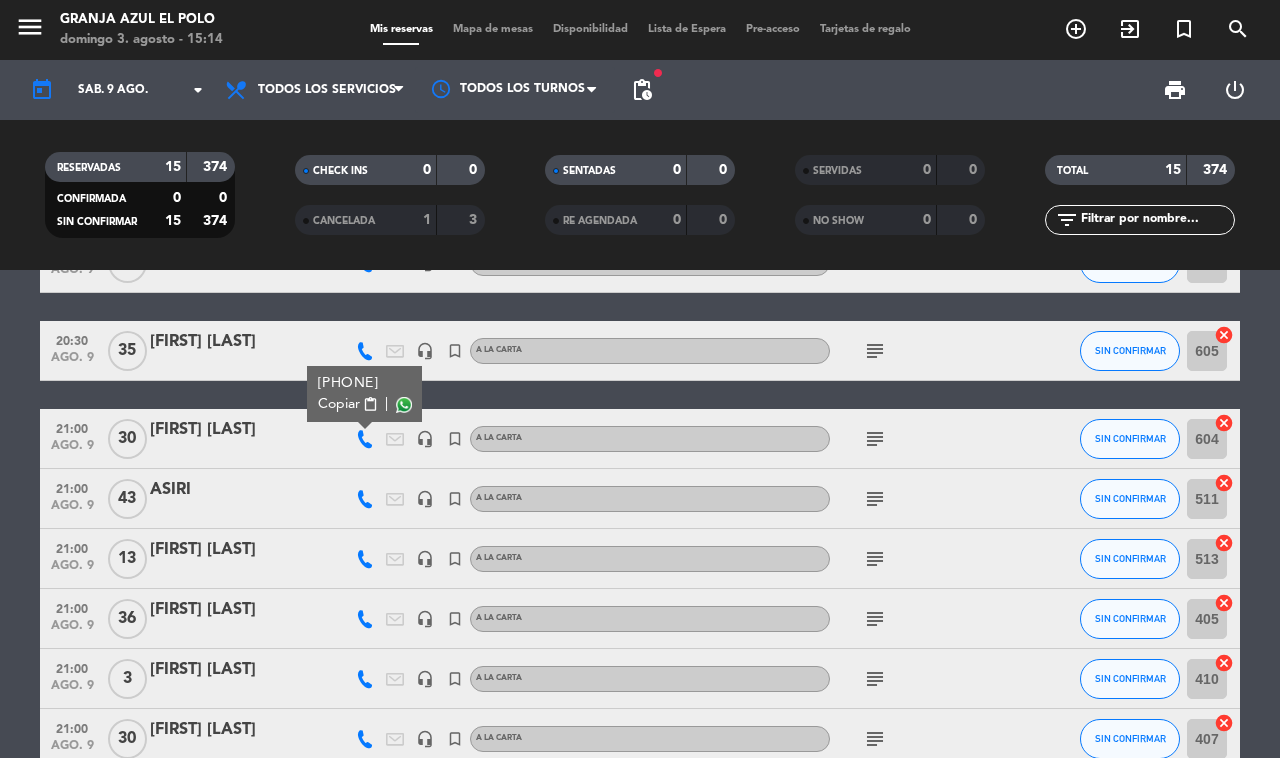 click on "subject" 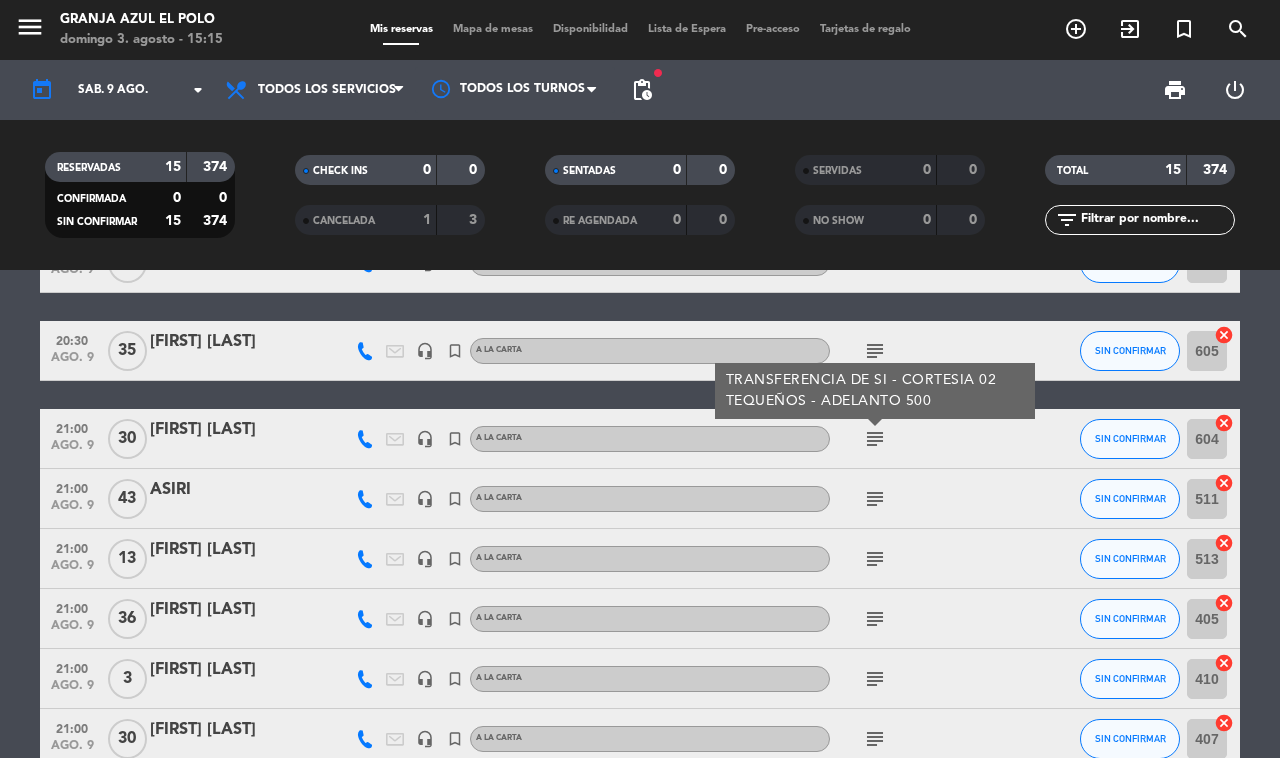click on "subject" 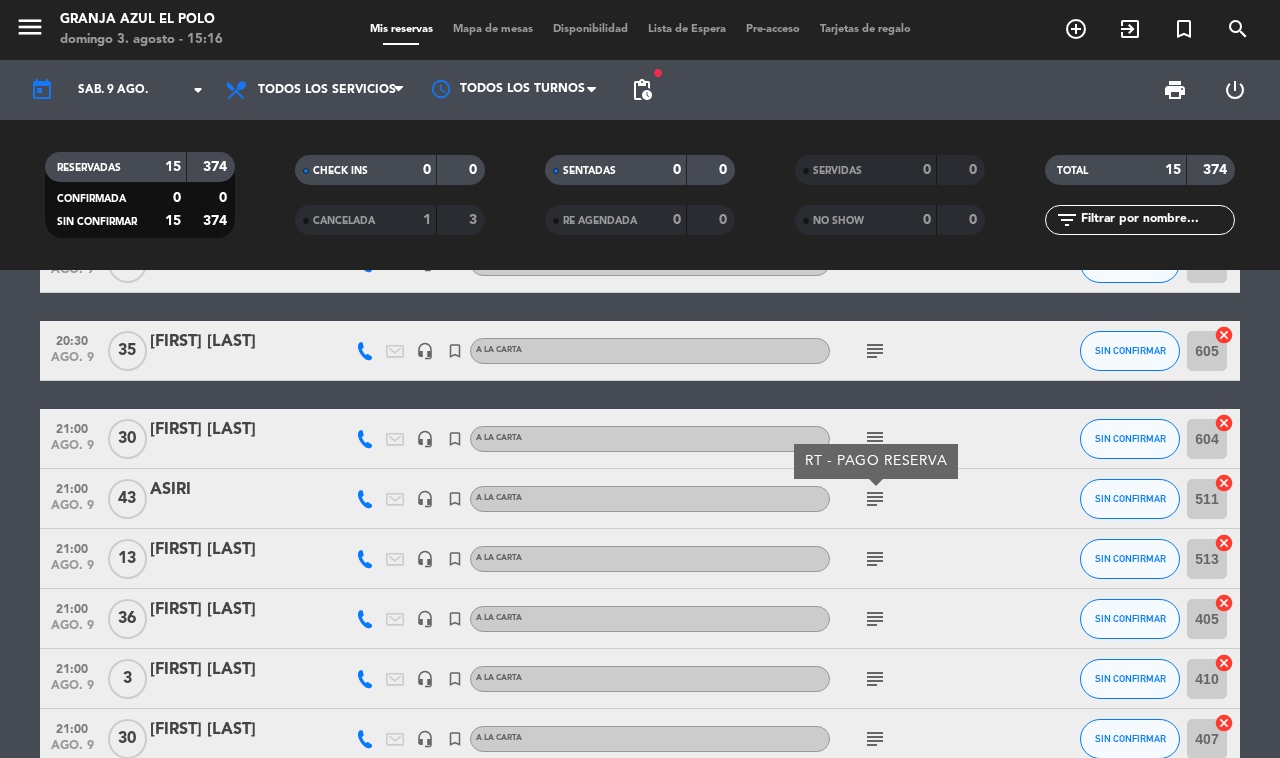 click 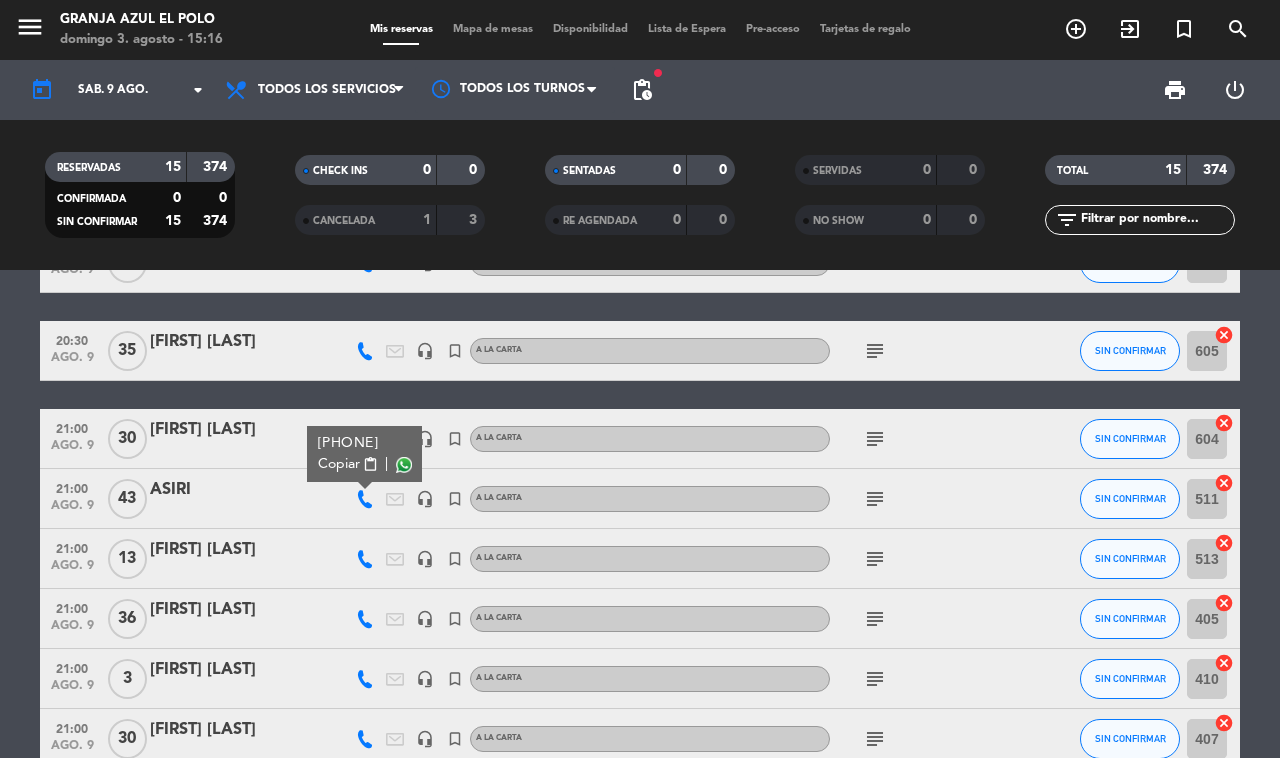 click on "subject" 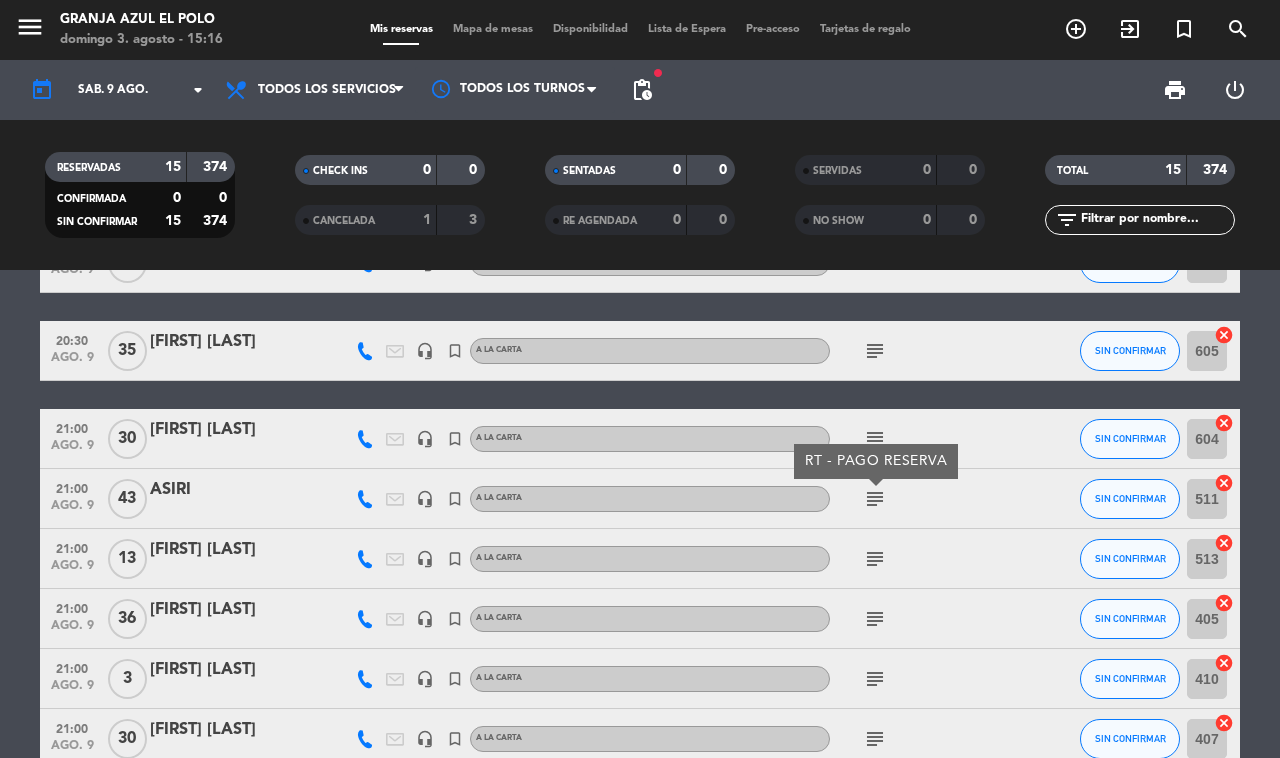 click on "[FIRST] [LAST]" 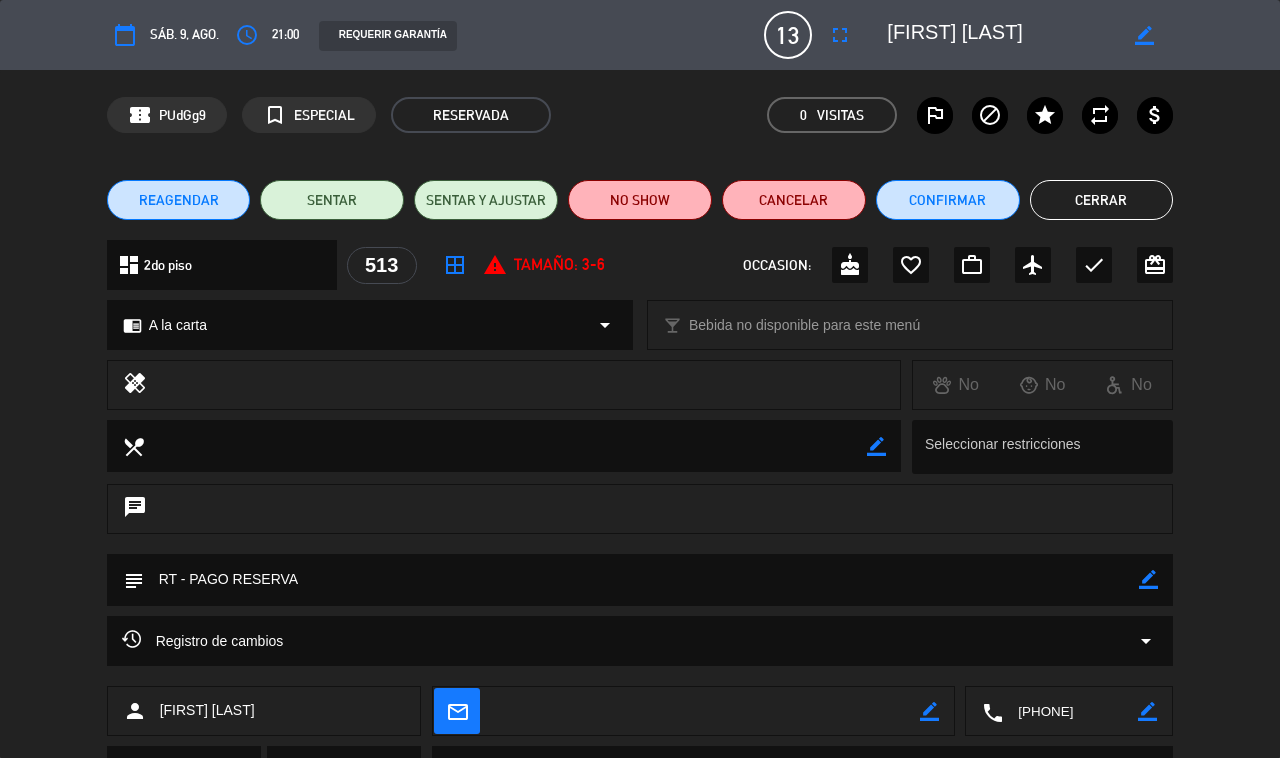 click on "Cerrar" 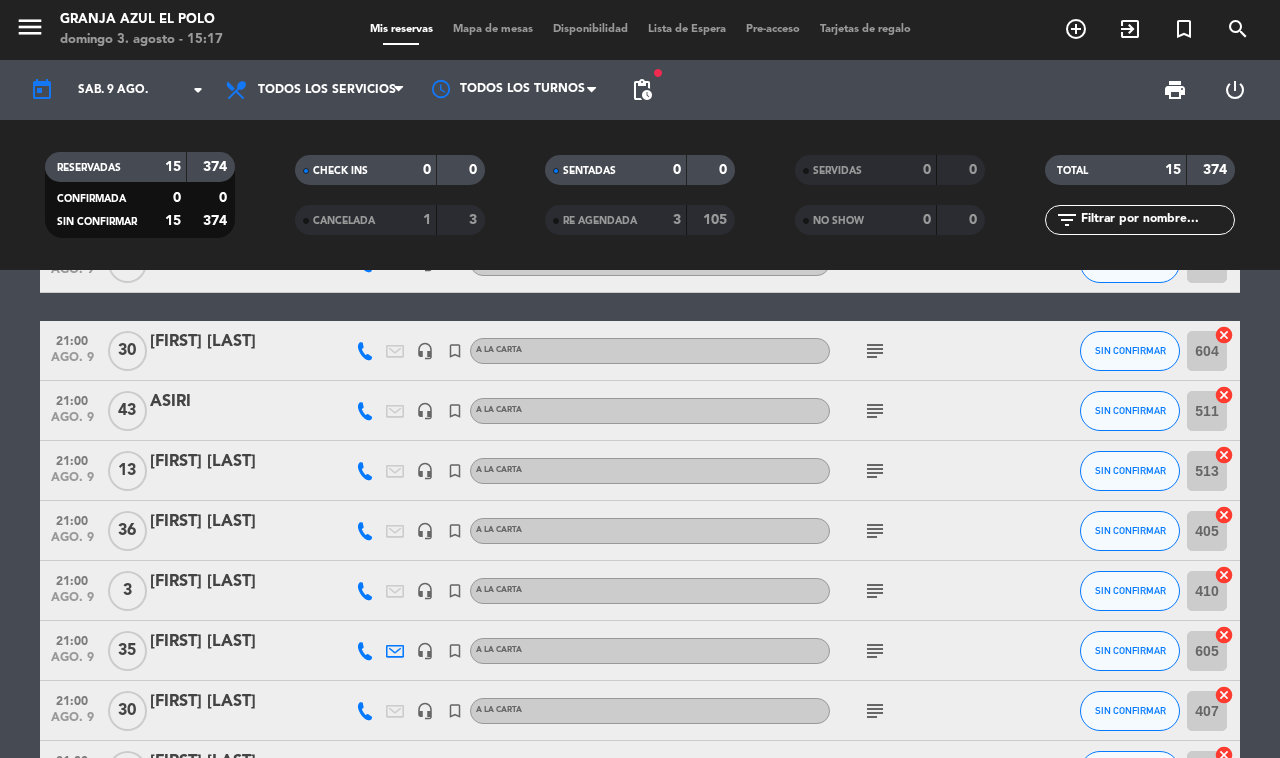 click 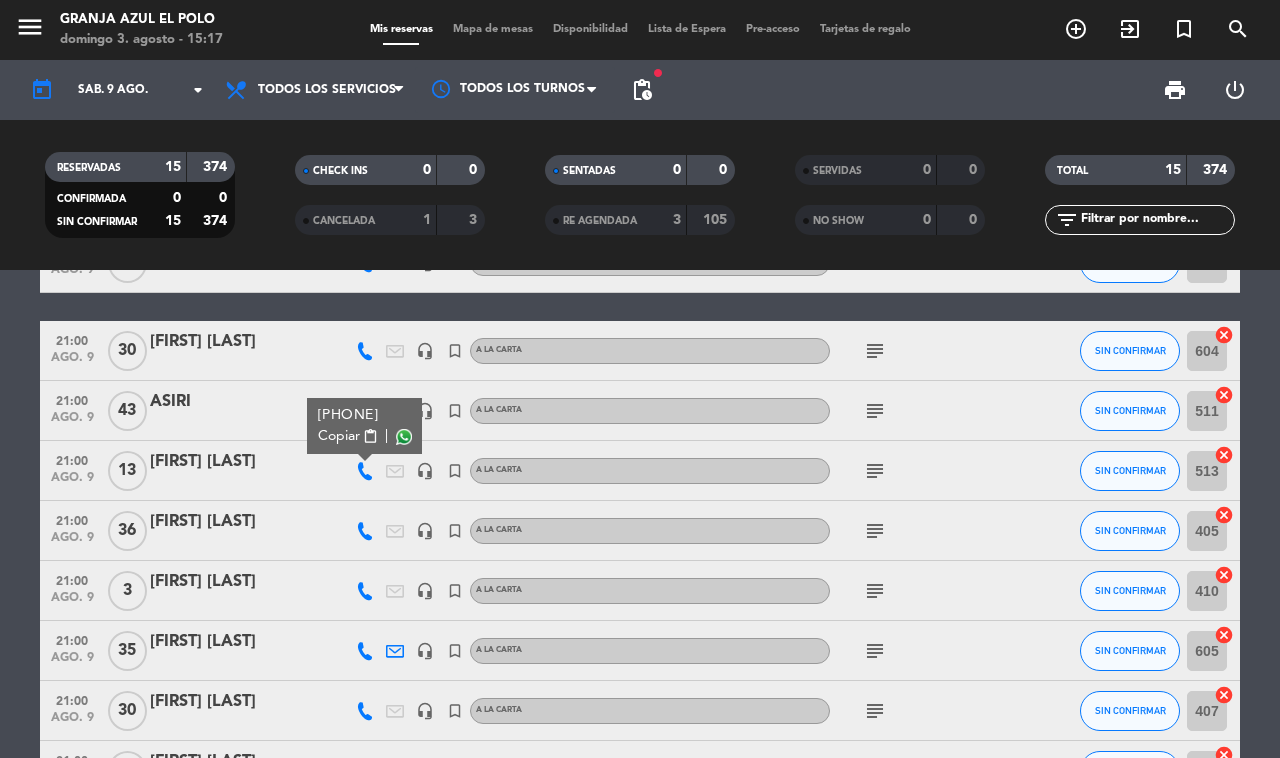 click on "subject" 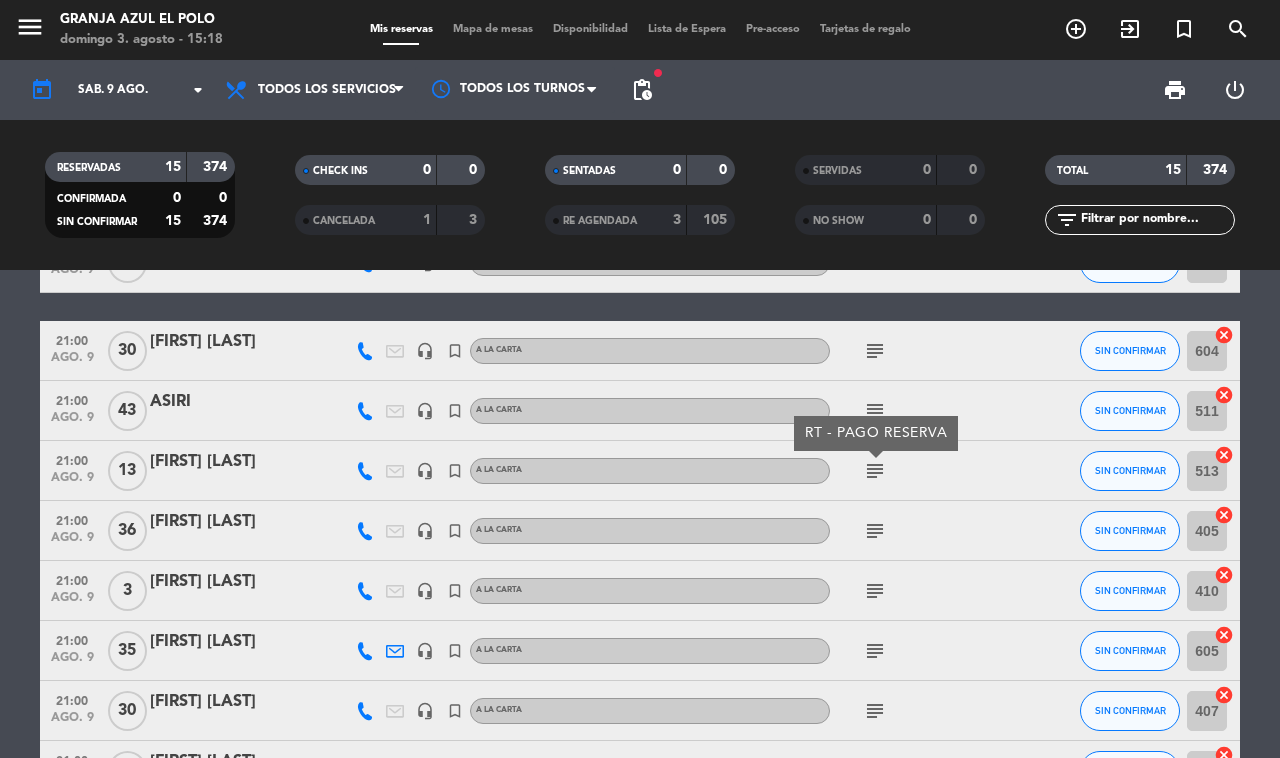click 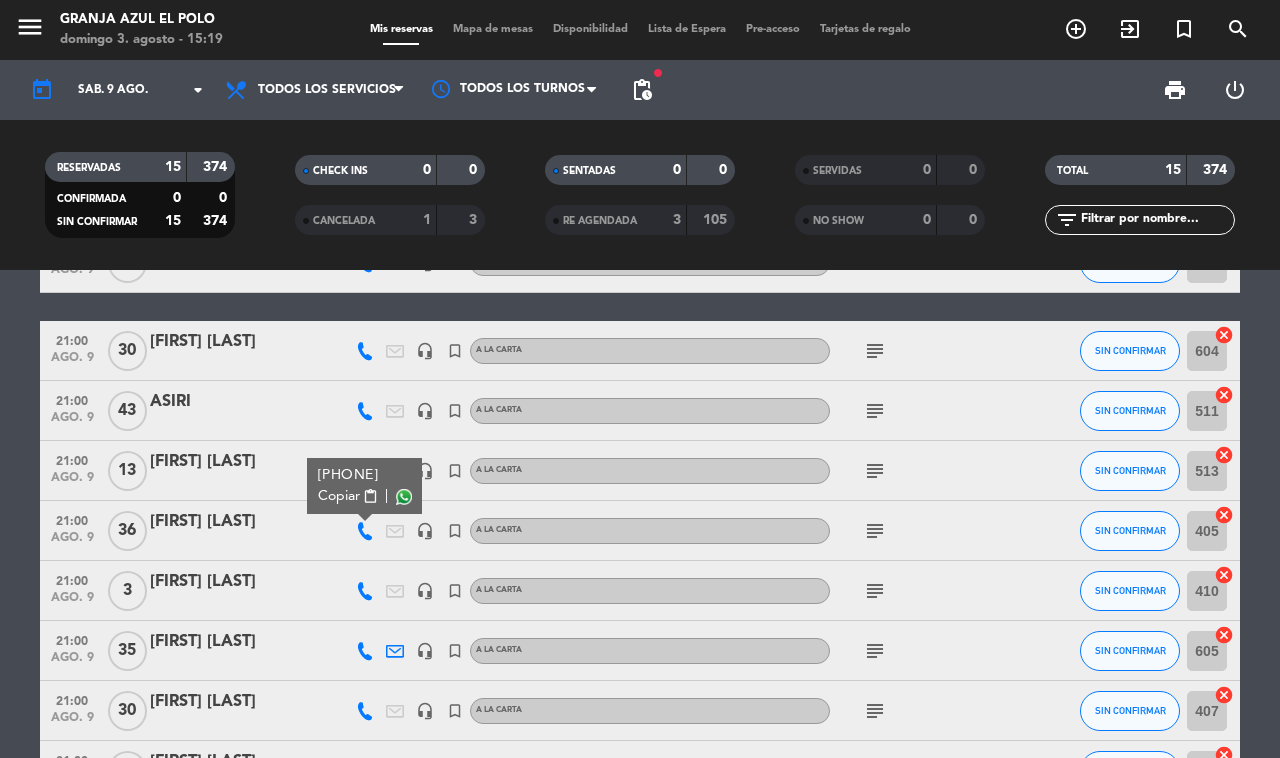 click on "subject" 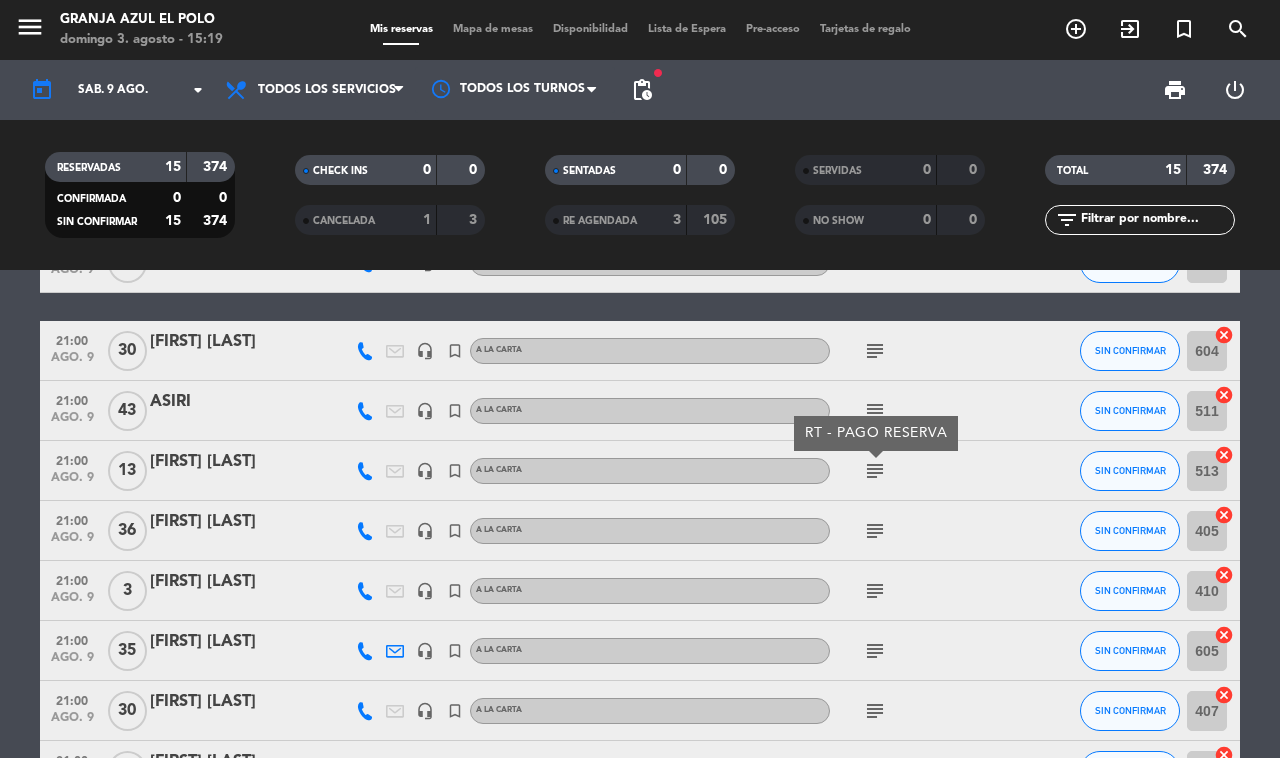 click on "subject" 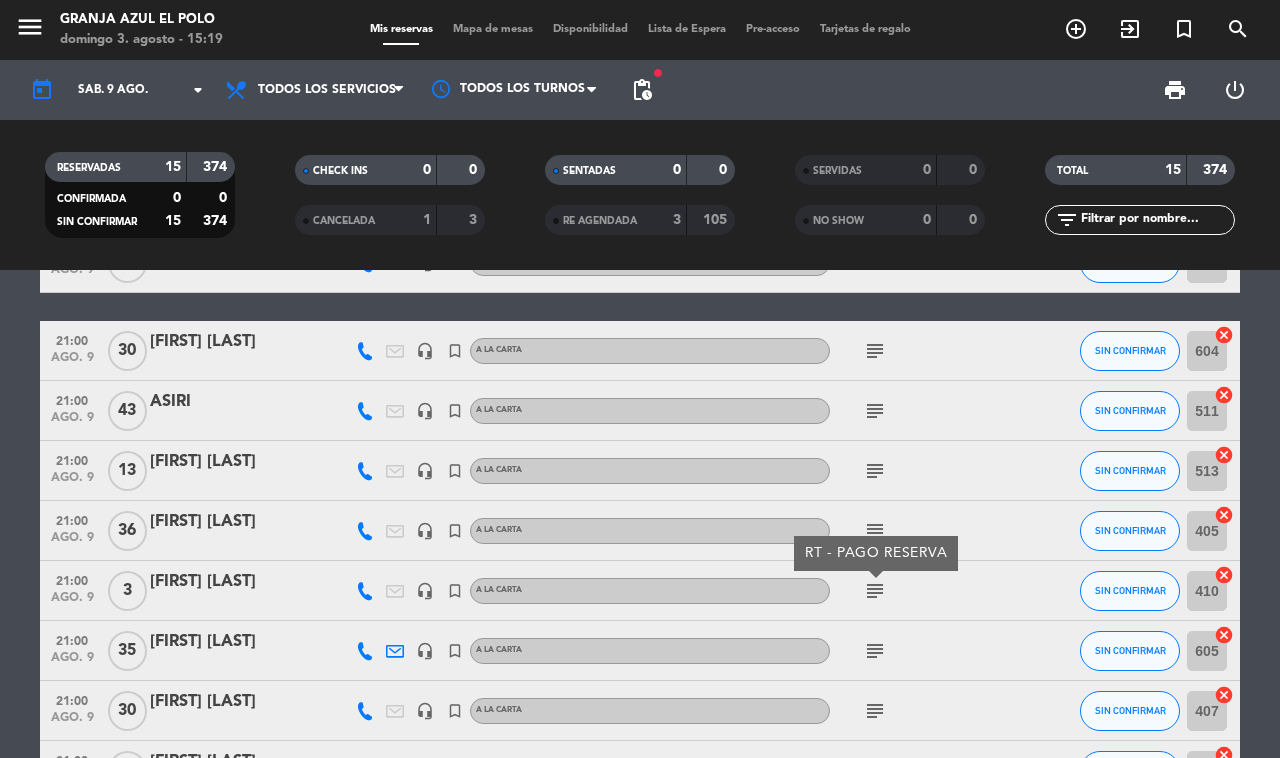 click 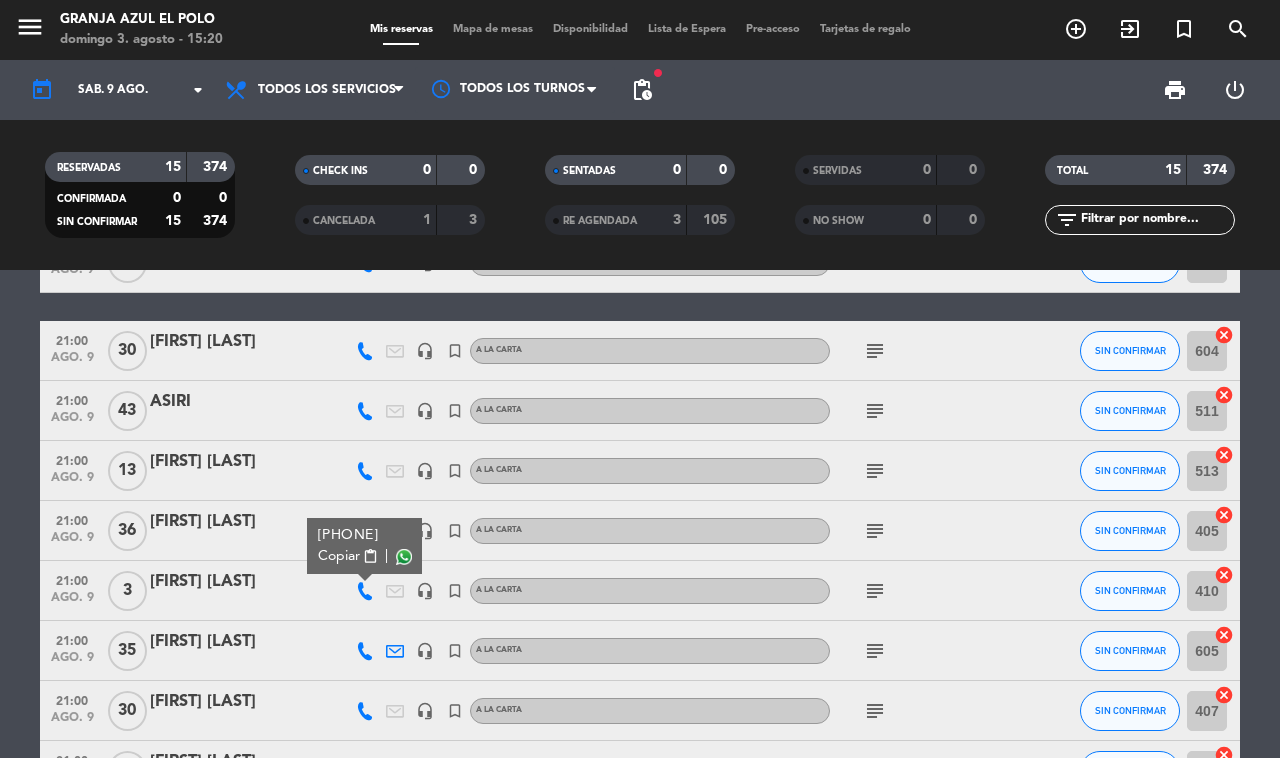 click on "subject" 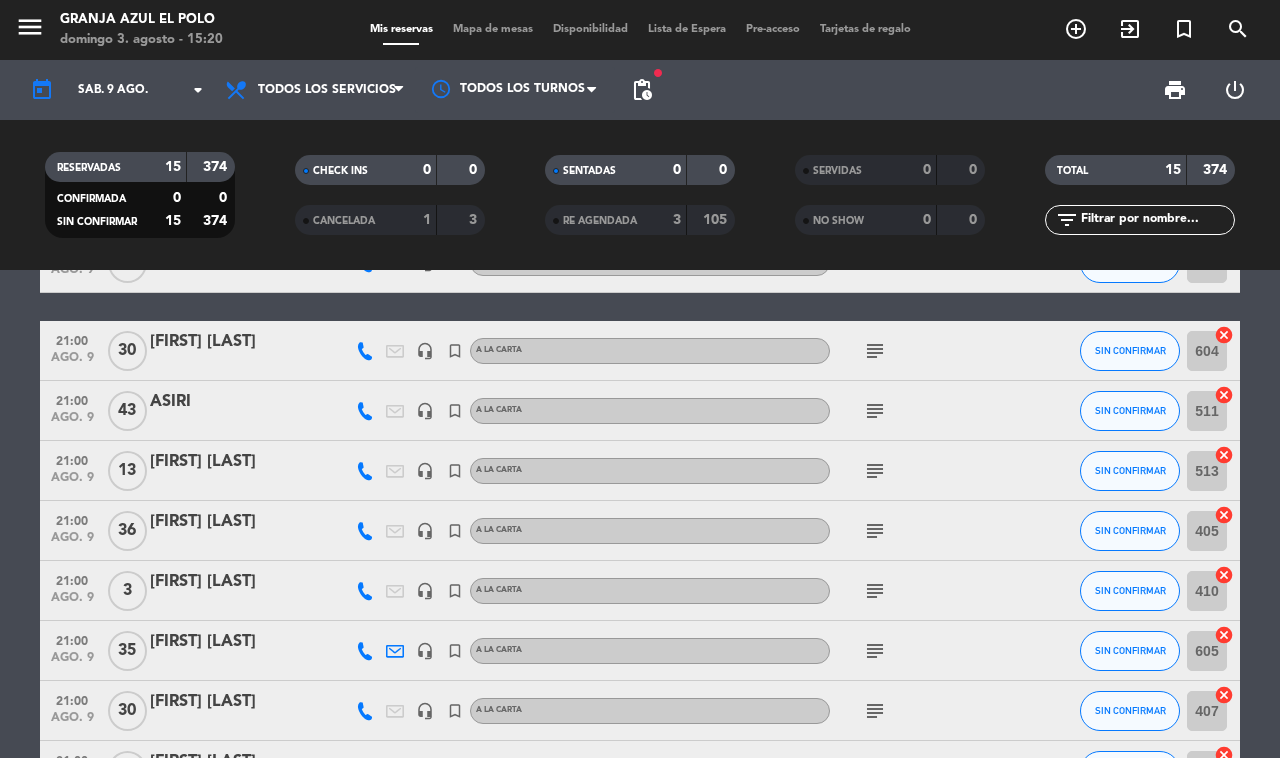 click on "subject" 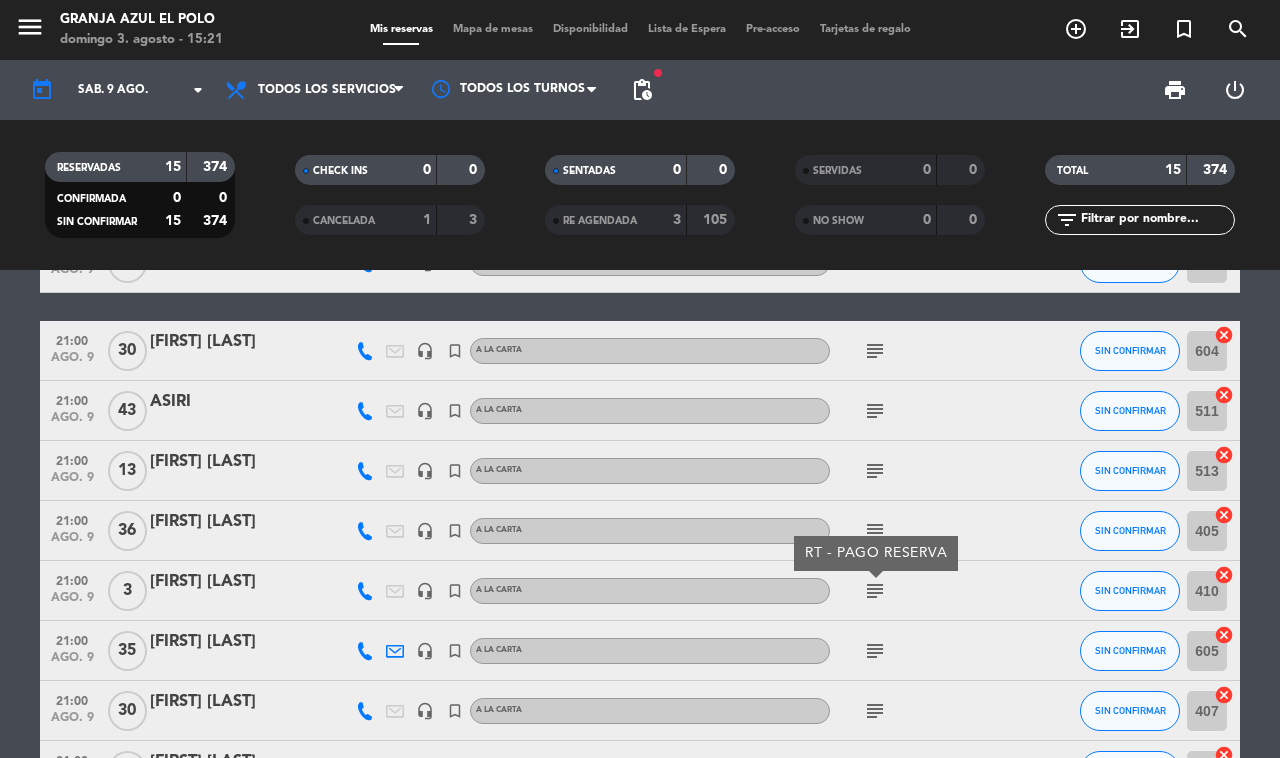 scroll, scrollTop: 500, scrollLeft: 0, axis: vertical 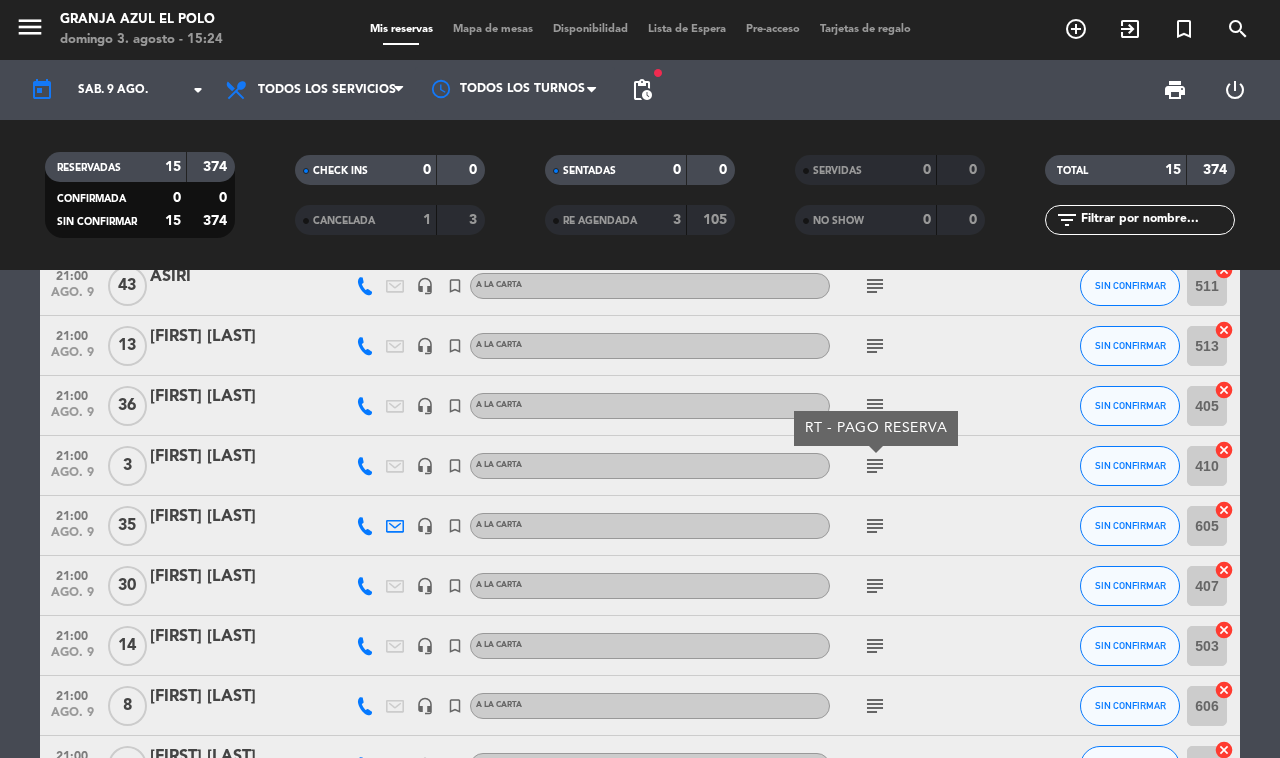 click 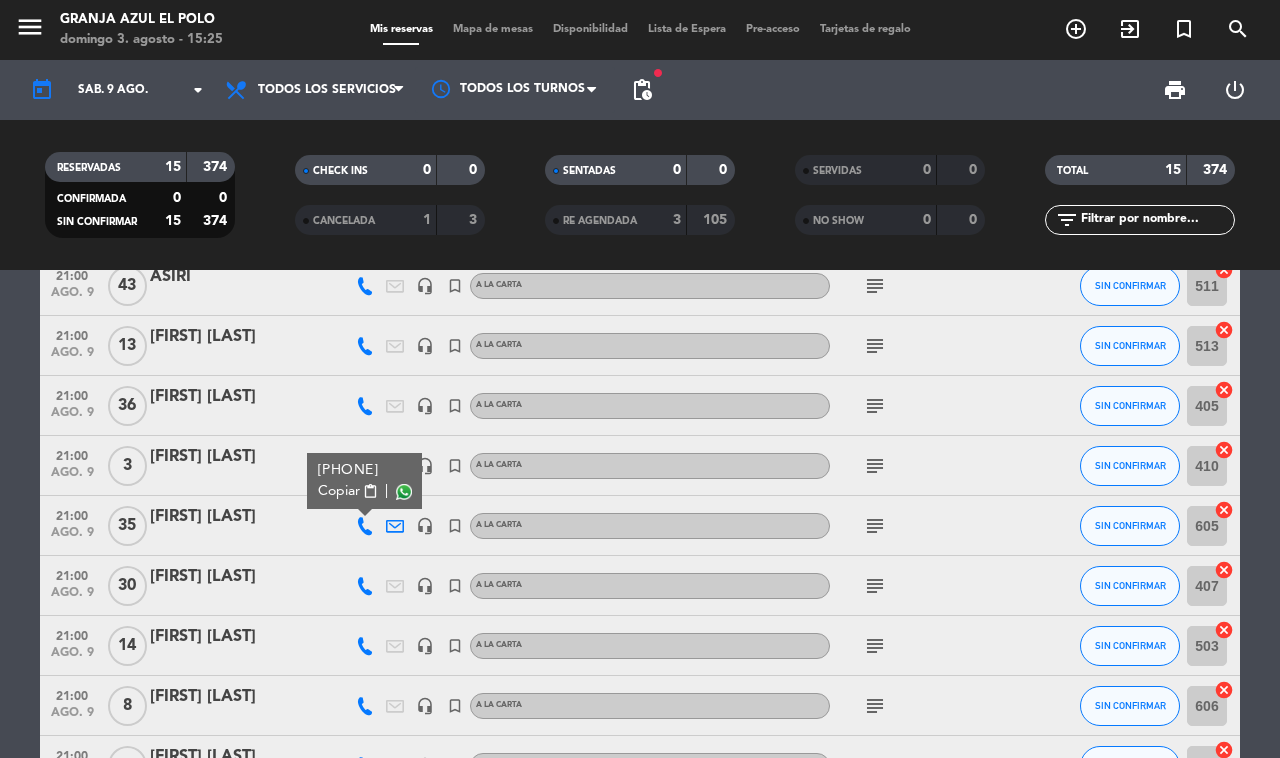 click on "subject" 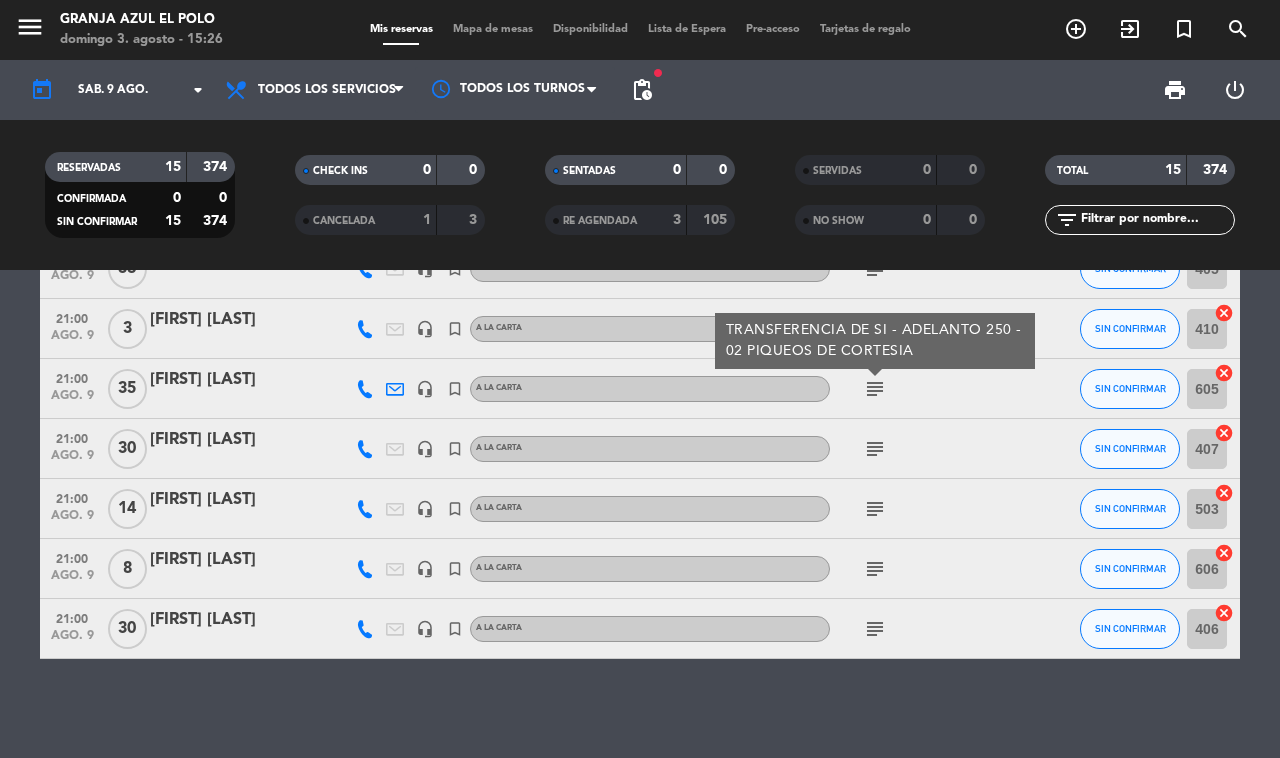 scroll, scrollTop: 512, scrollLeft: 0, axis: vertical 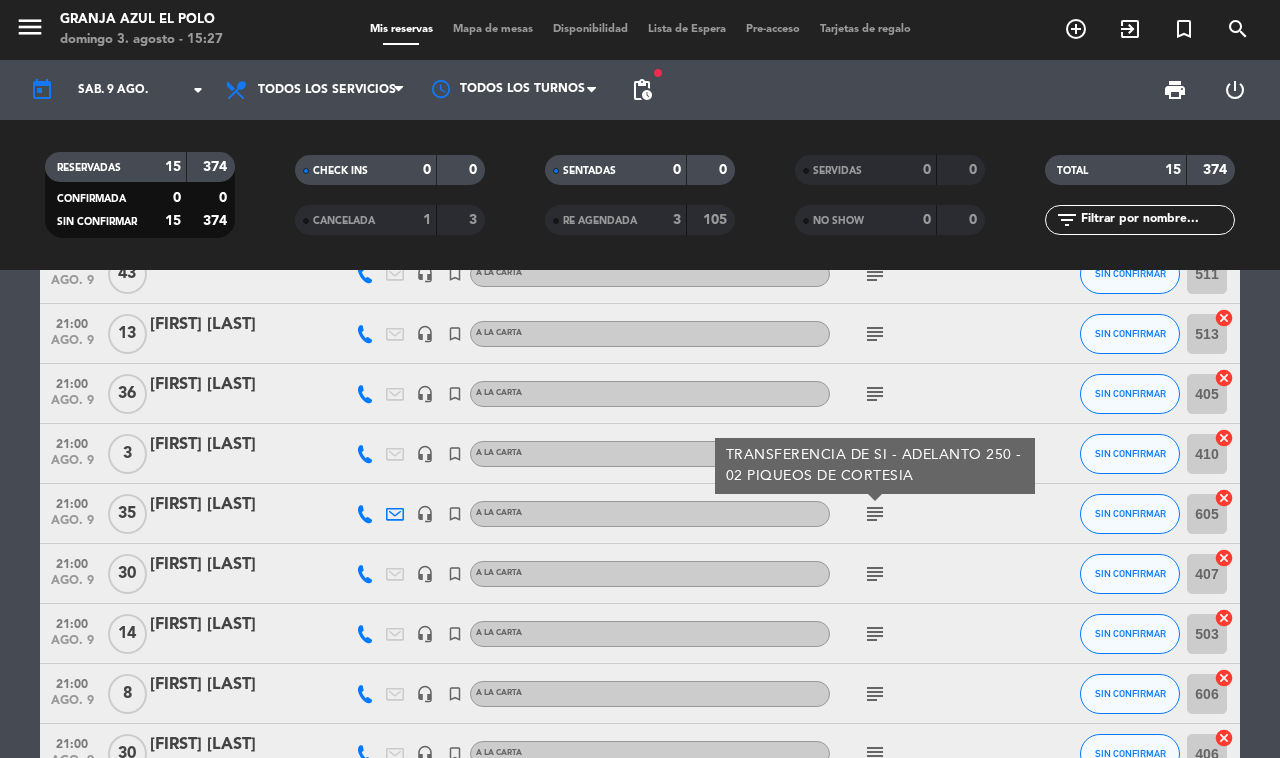 click 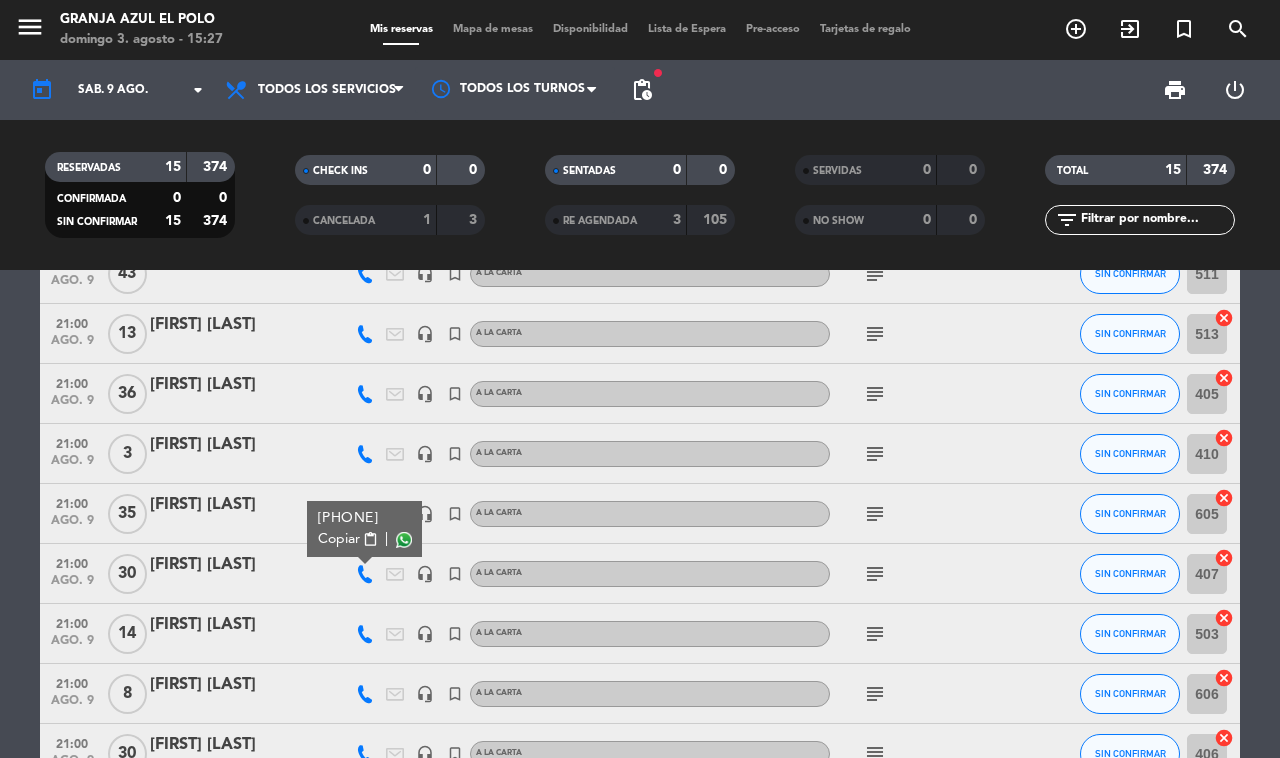 click on "subject" 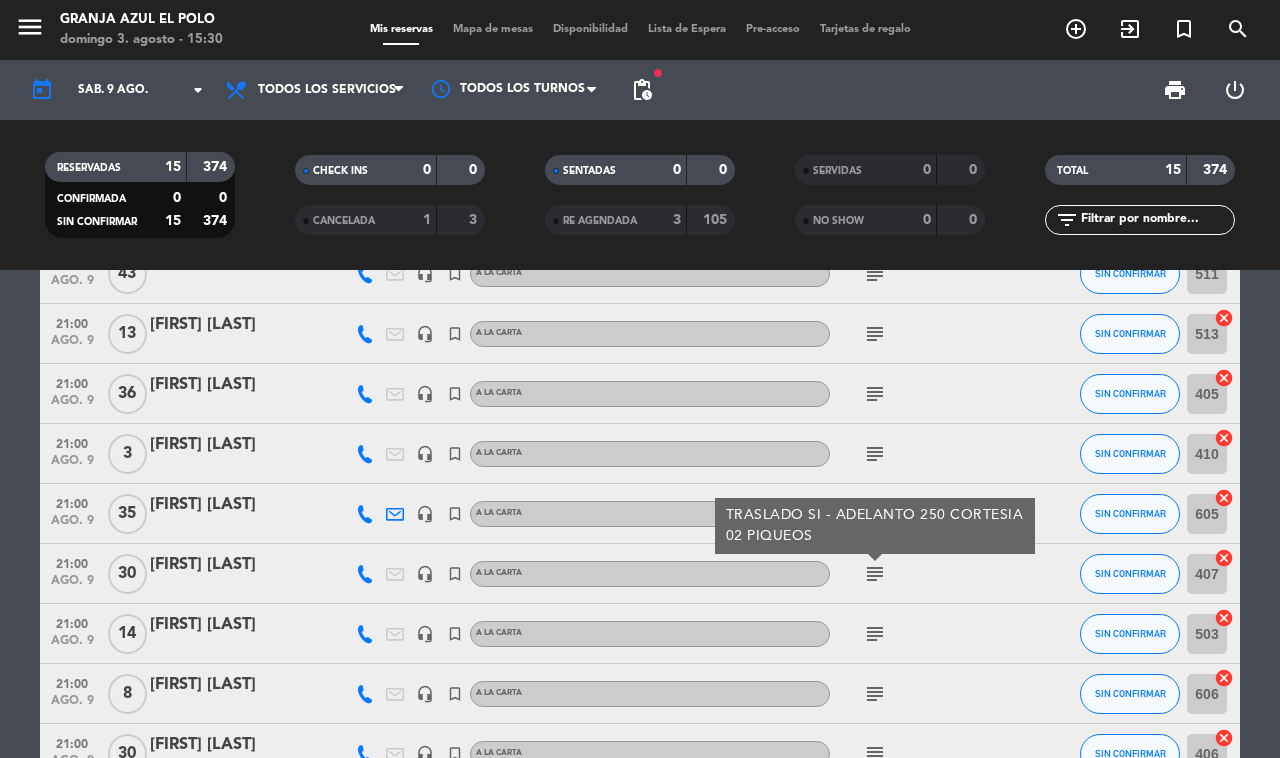 click 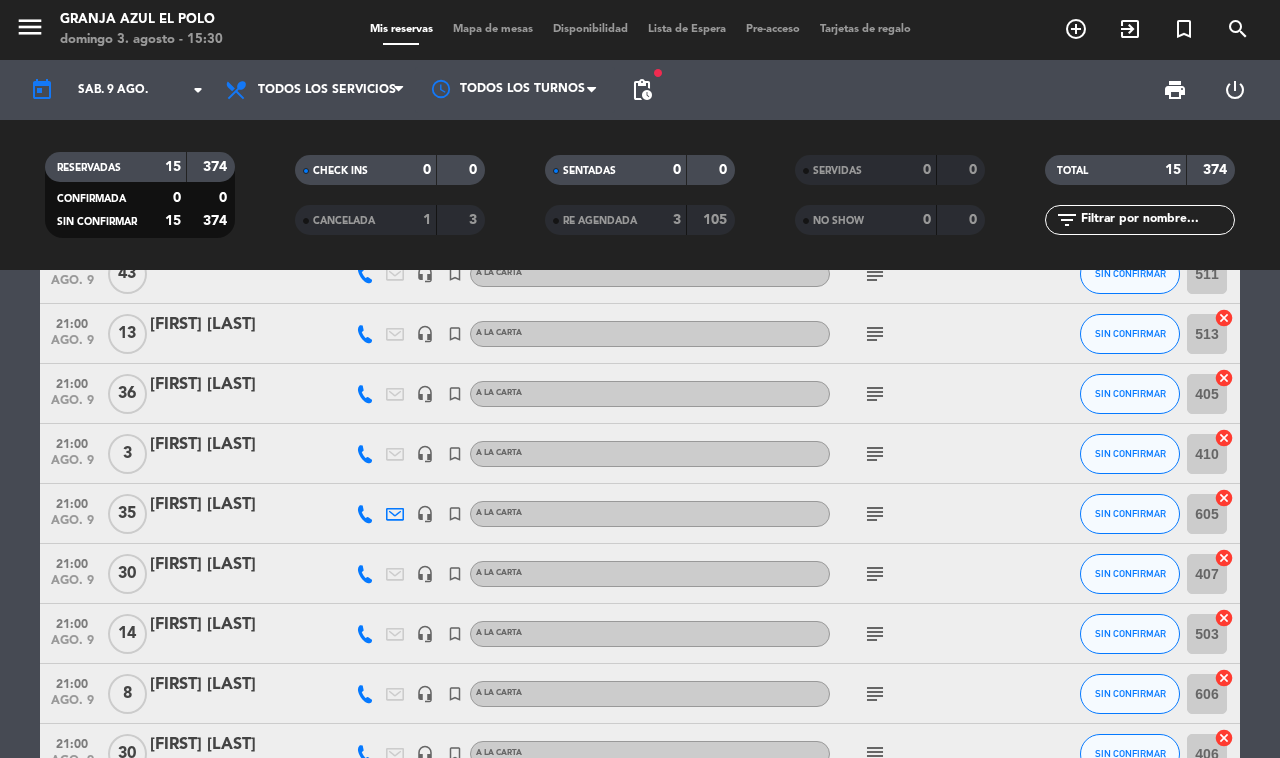 click 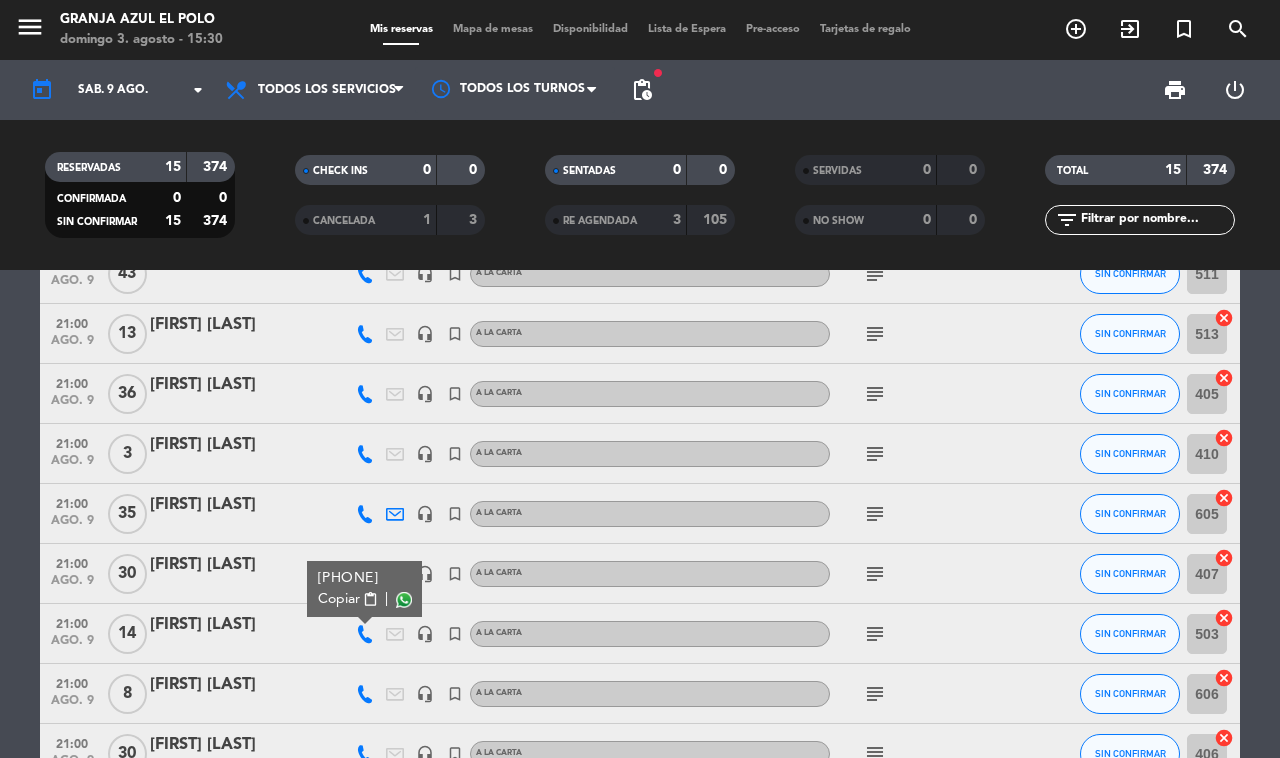 click on "subject" 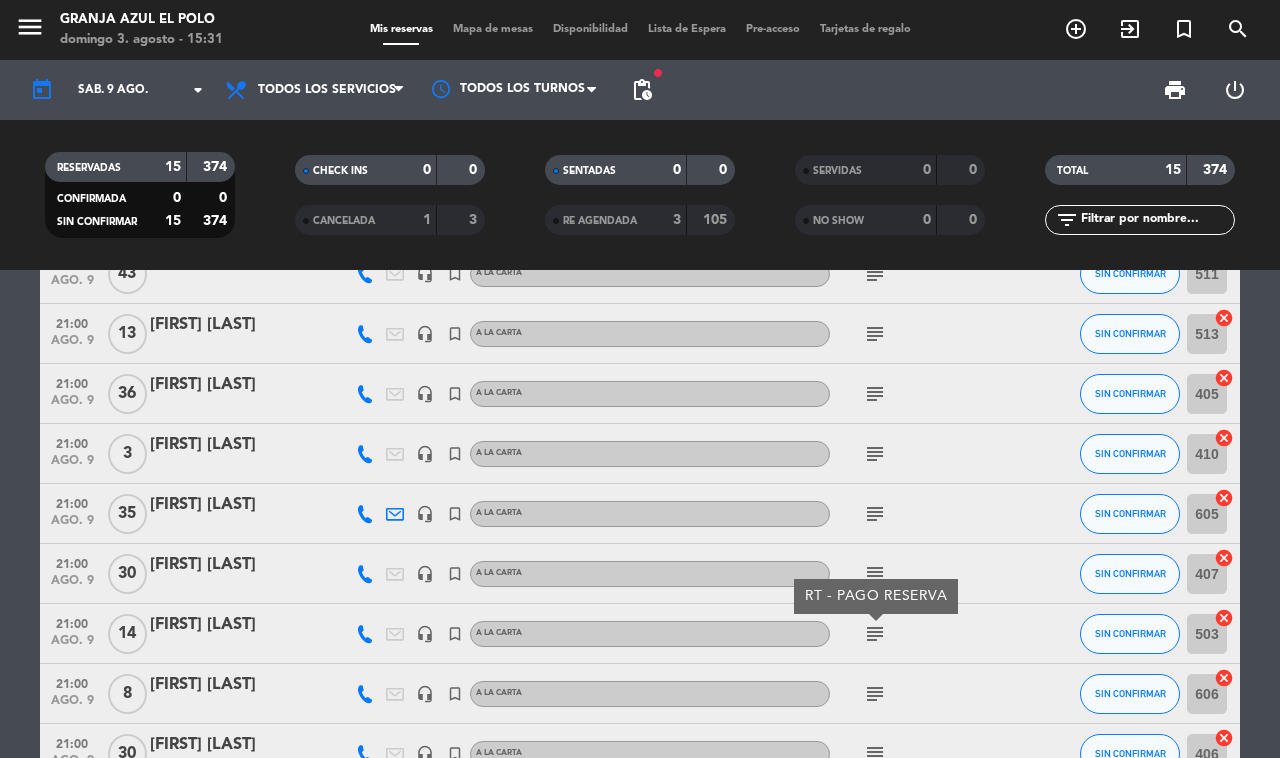 scroll, scrollTop: 637, scrollLeft: 0, axis: vertical 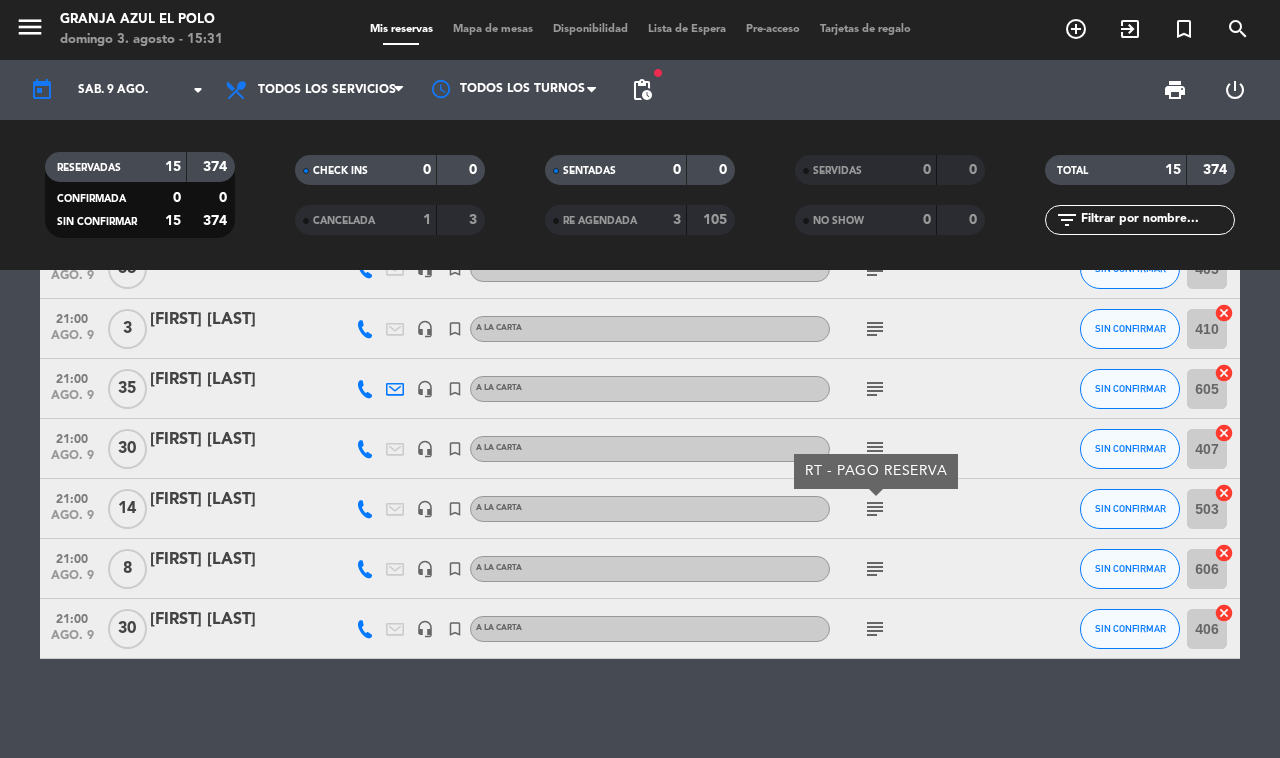 click 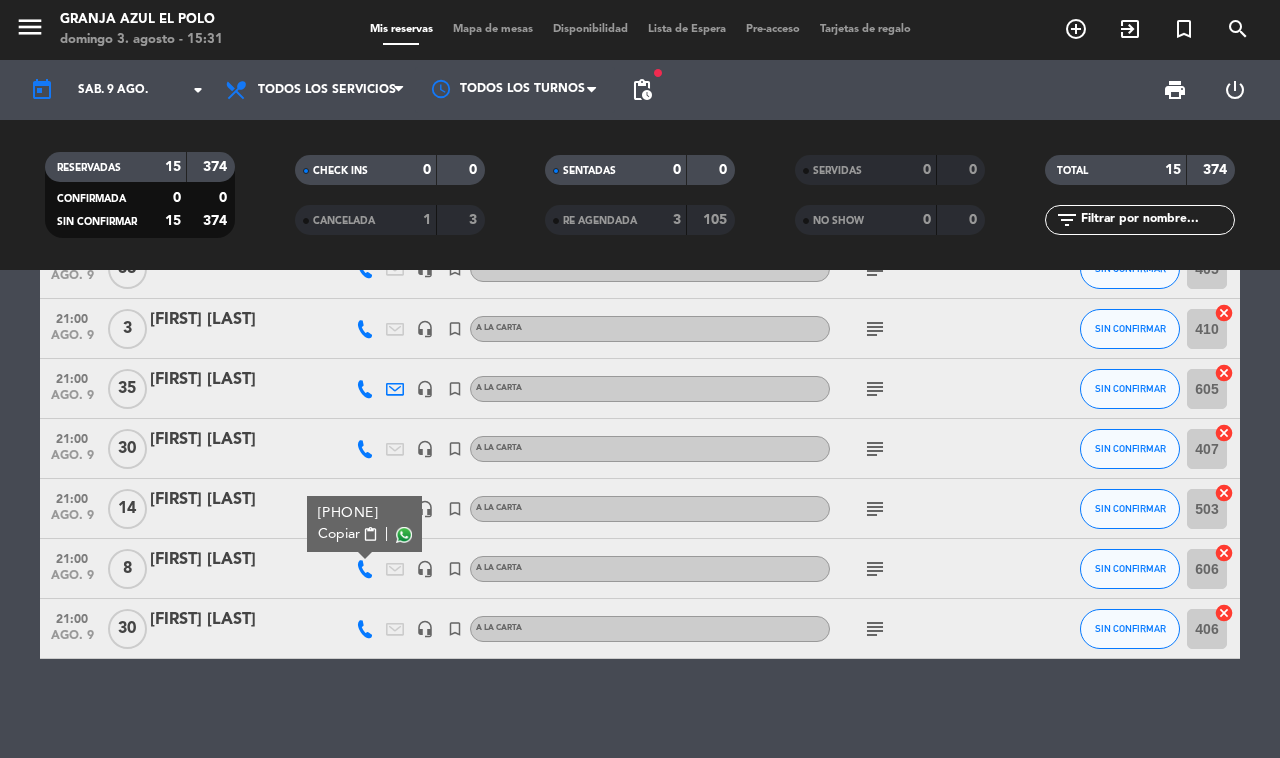click on "subject" 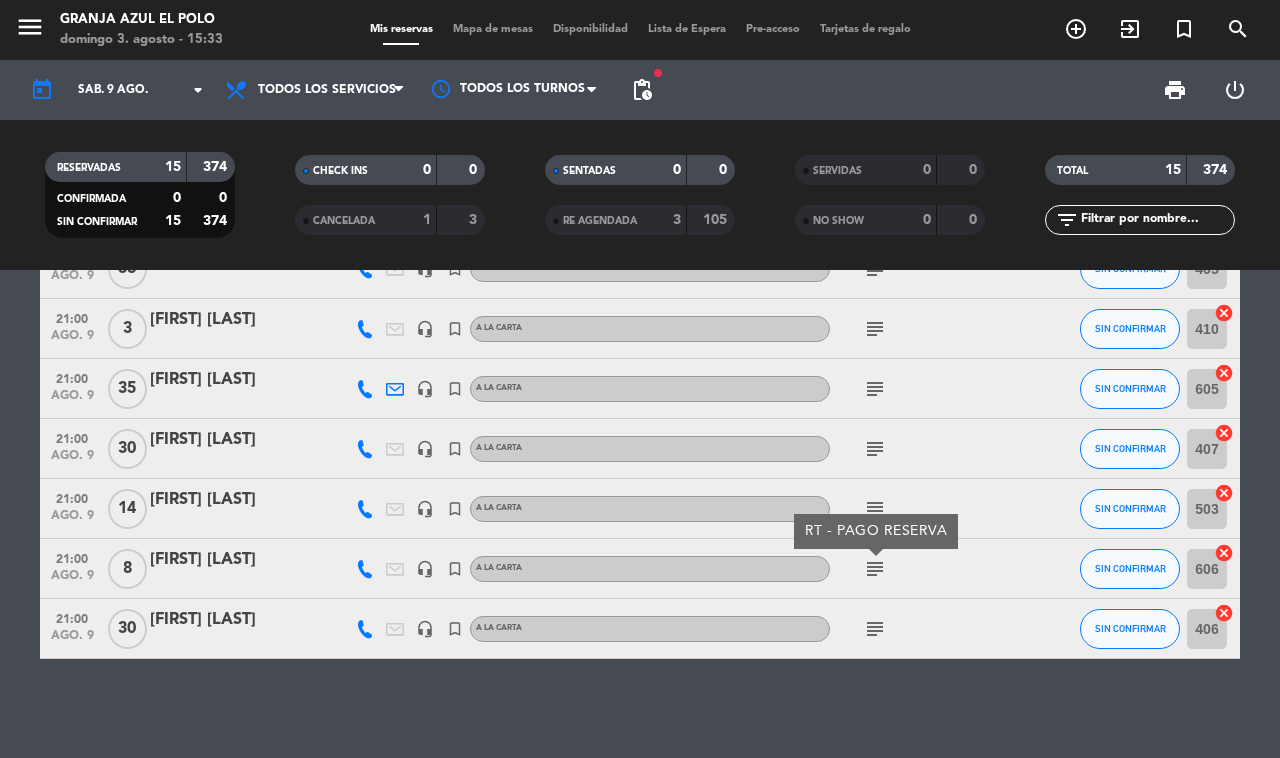 click 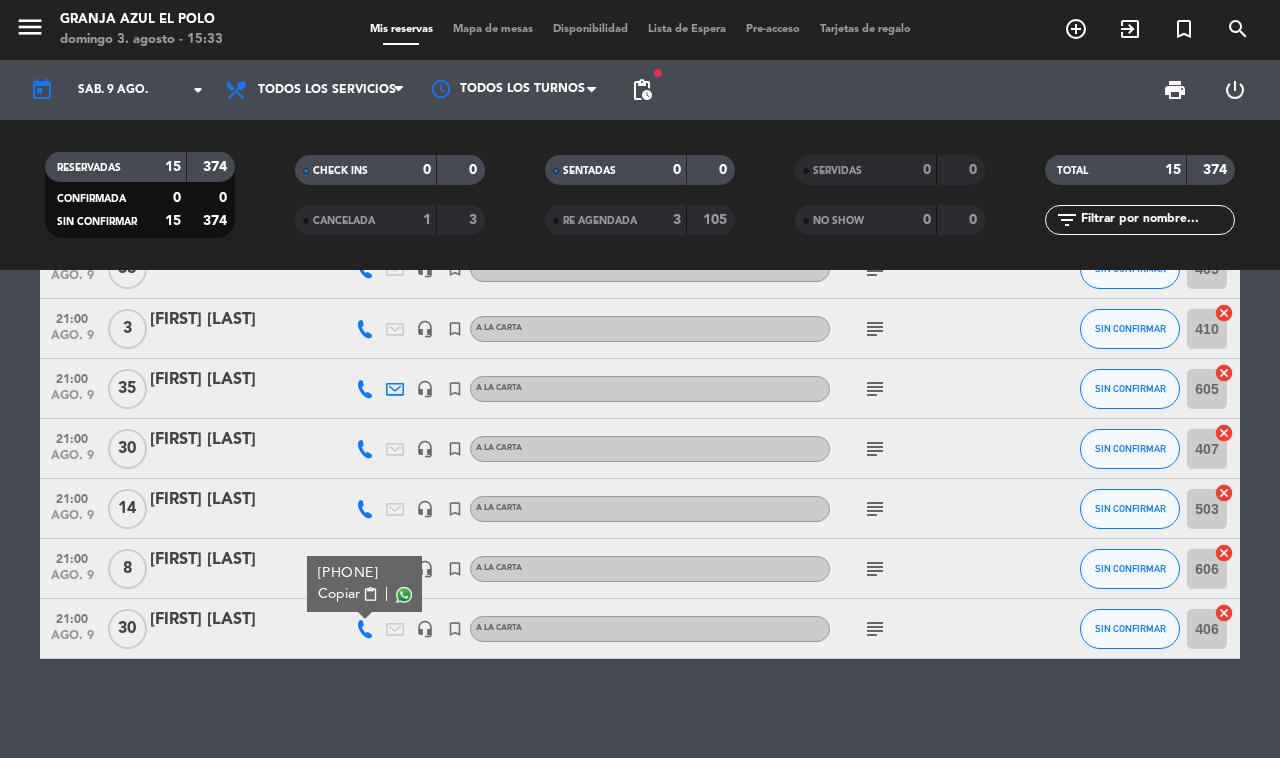 click on "subject" 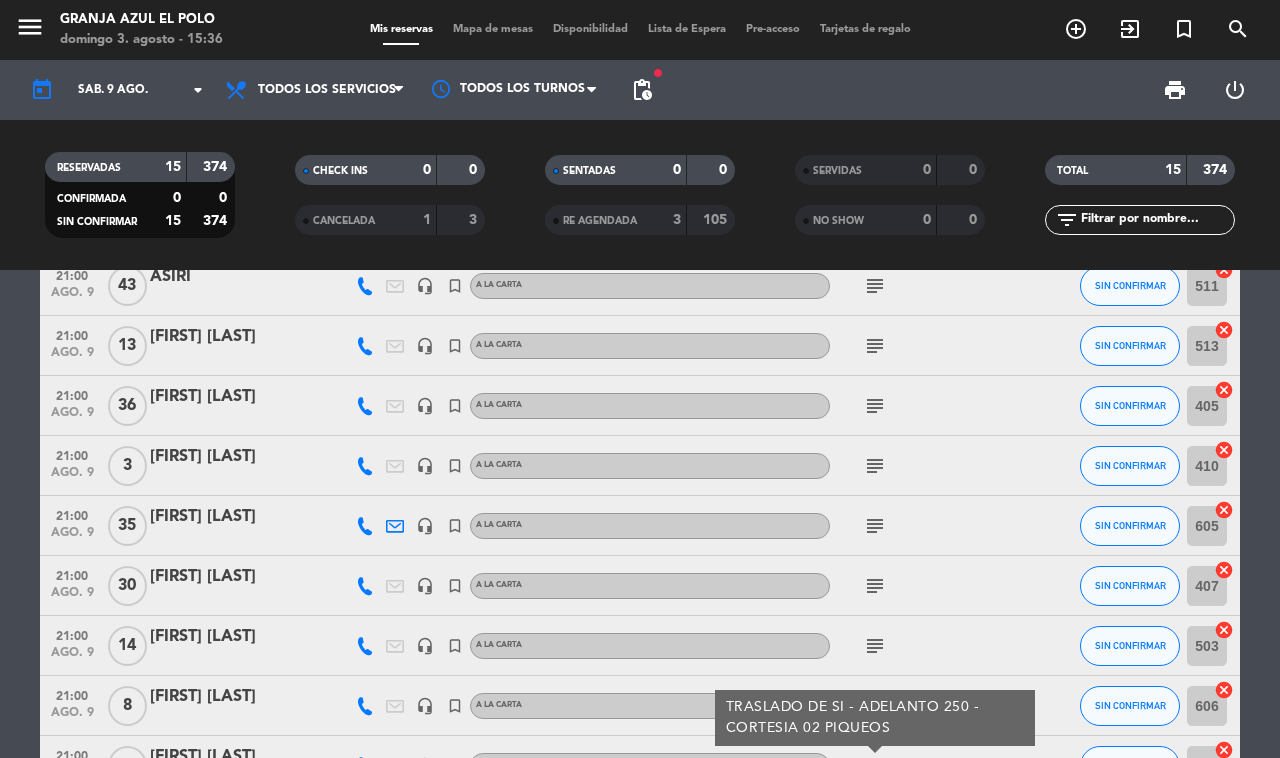 scroll, scrollTop: 637, scrollLeft: 0, axis: vertical 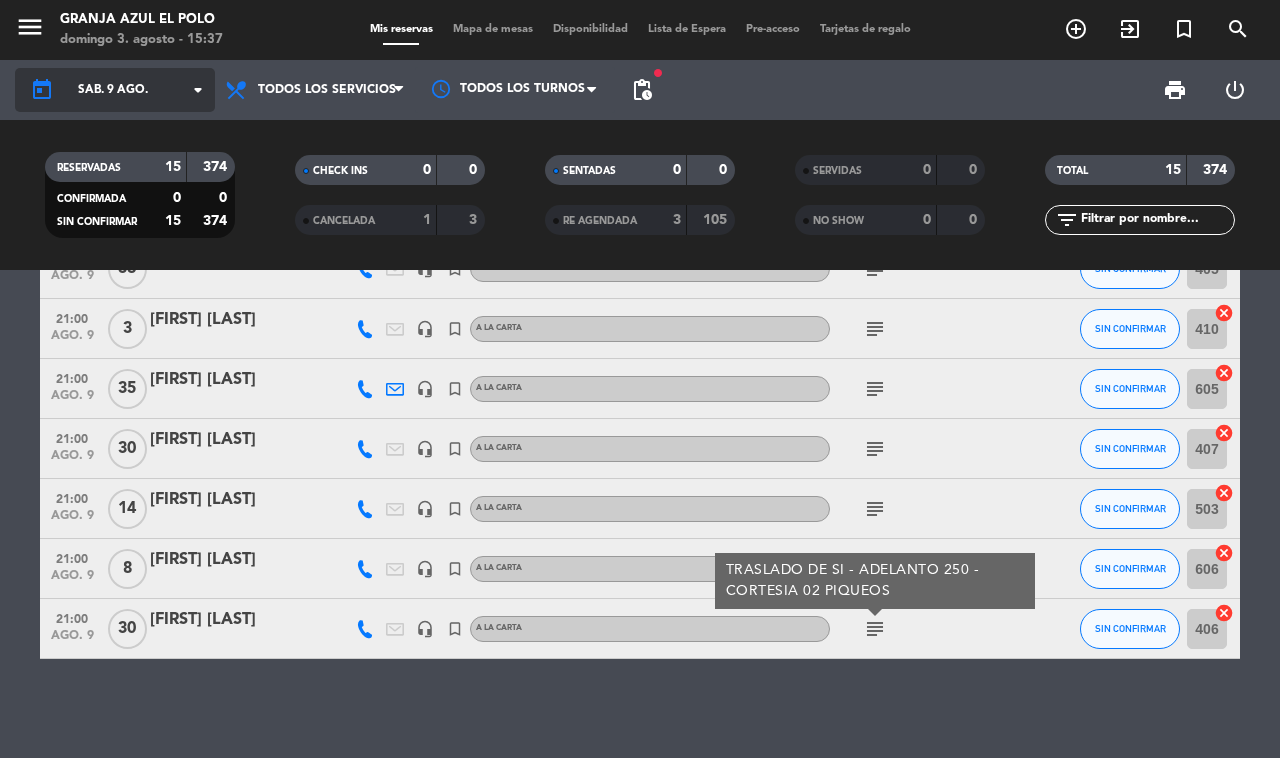 click on "sáb. 9 ago." 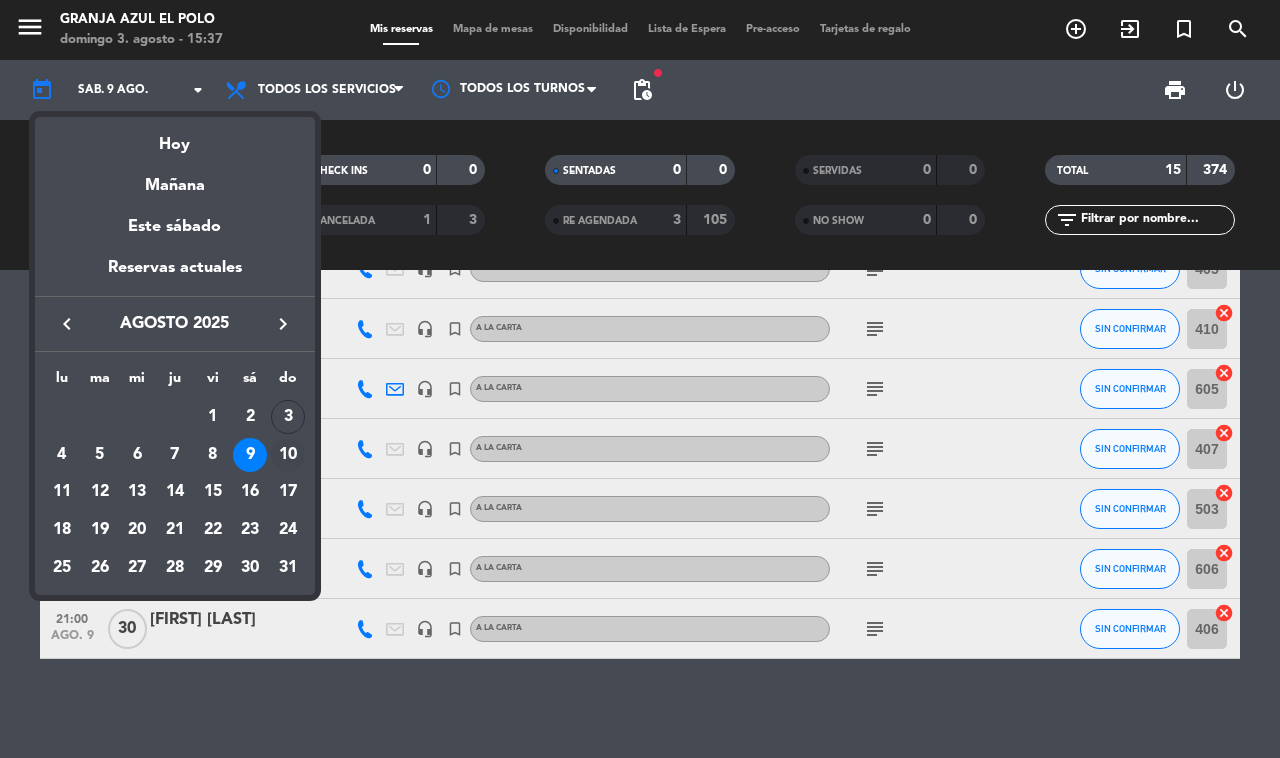 click on "10" at bounding box center (288, 455) 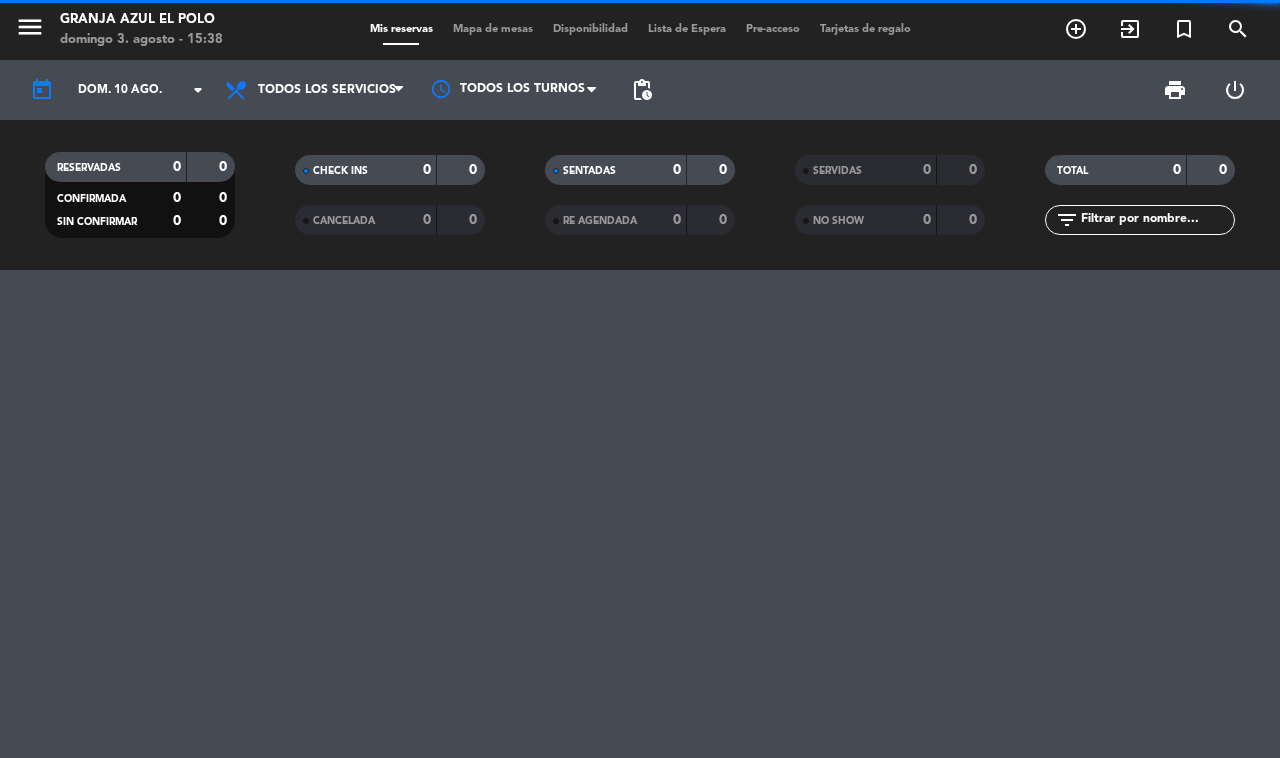 scroll, scrollTop: 0, scrollLeft: 0, axis: both 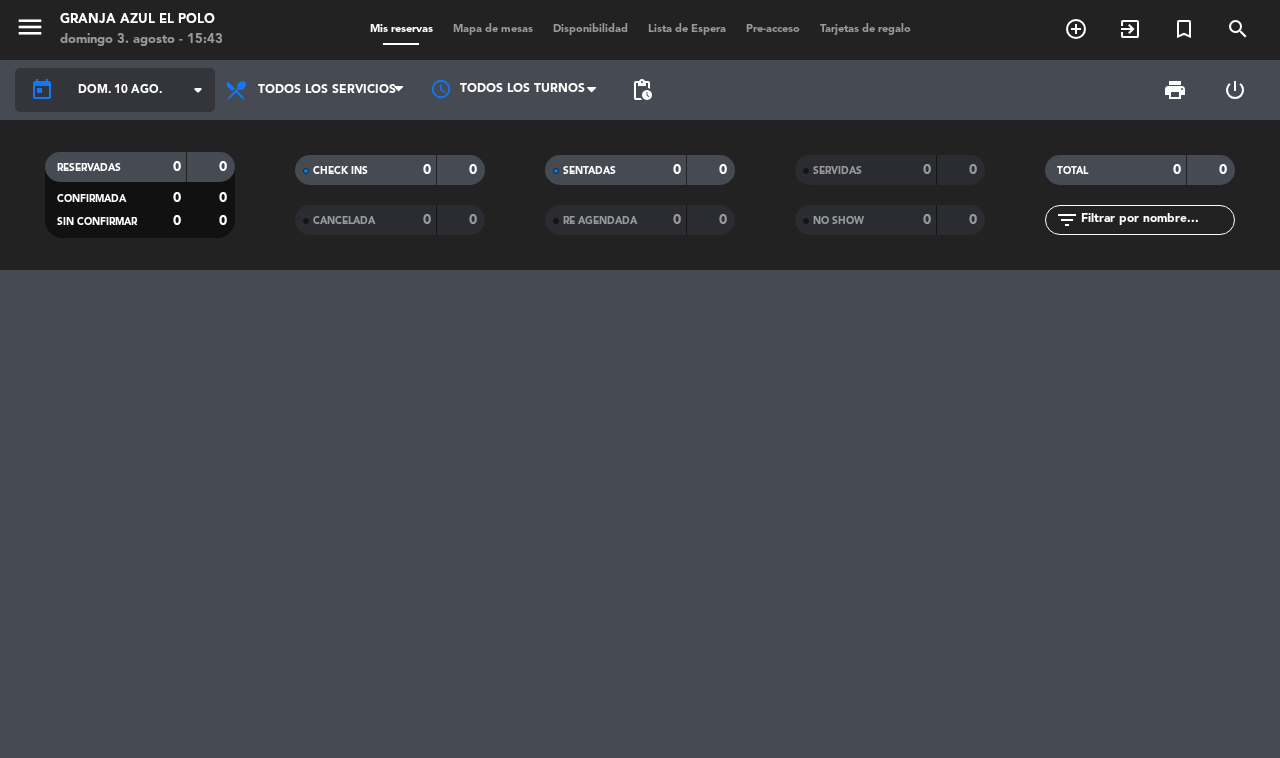click on "arrow_drop_down" 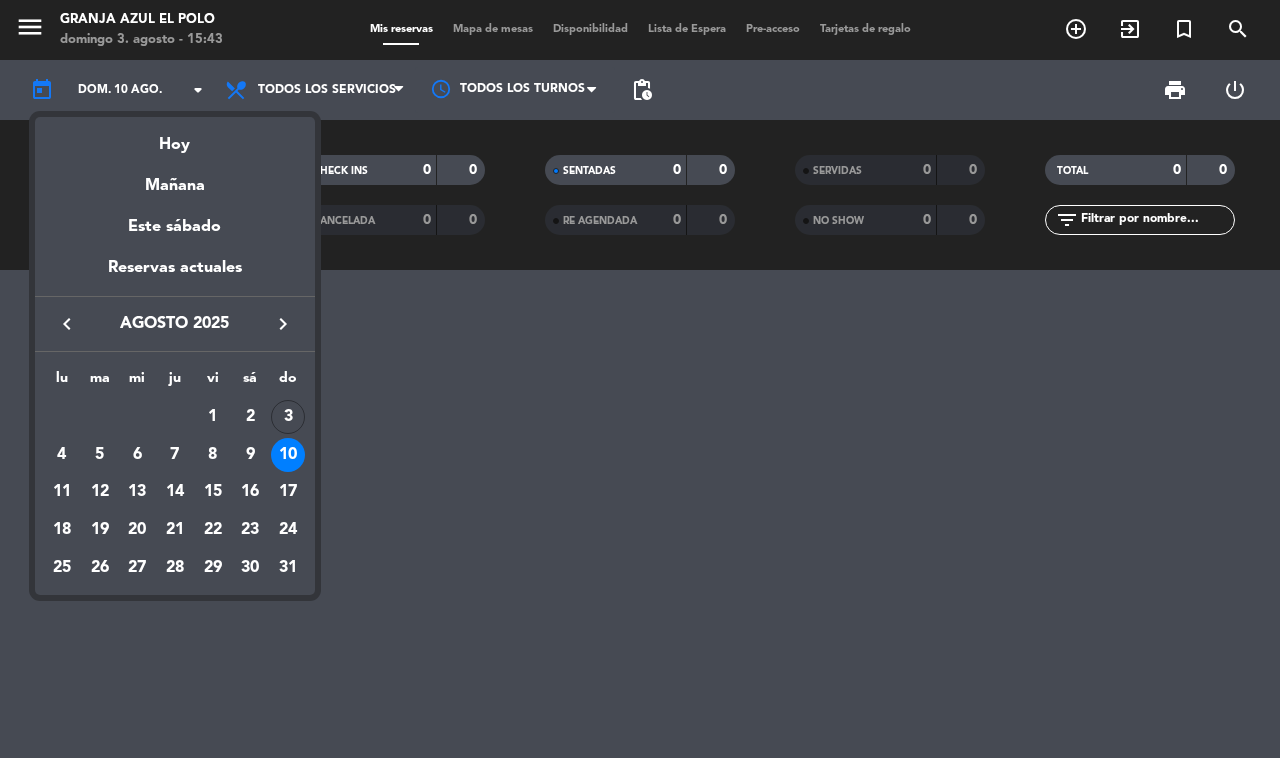 click on "10" at bounding box center (288, 455) 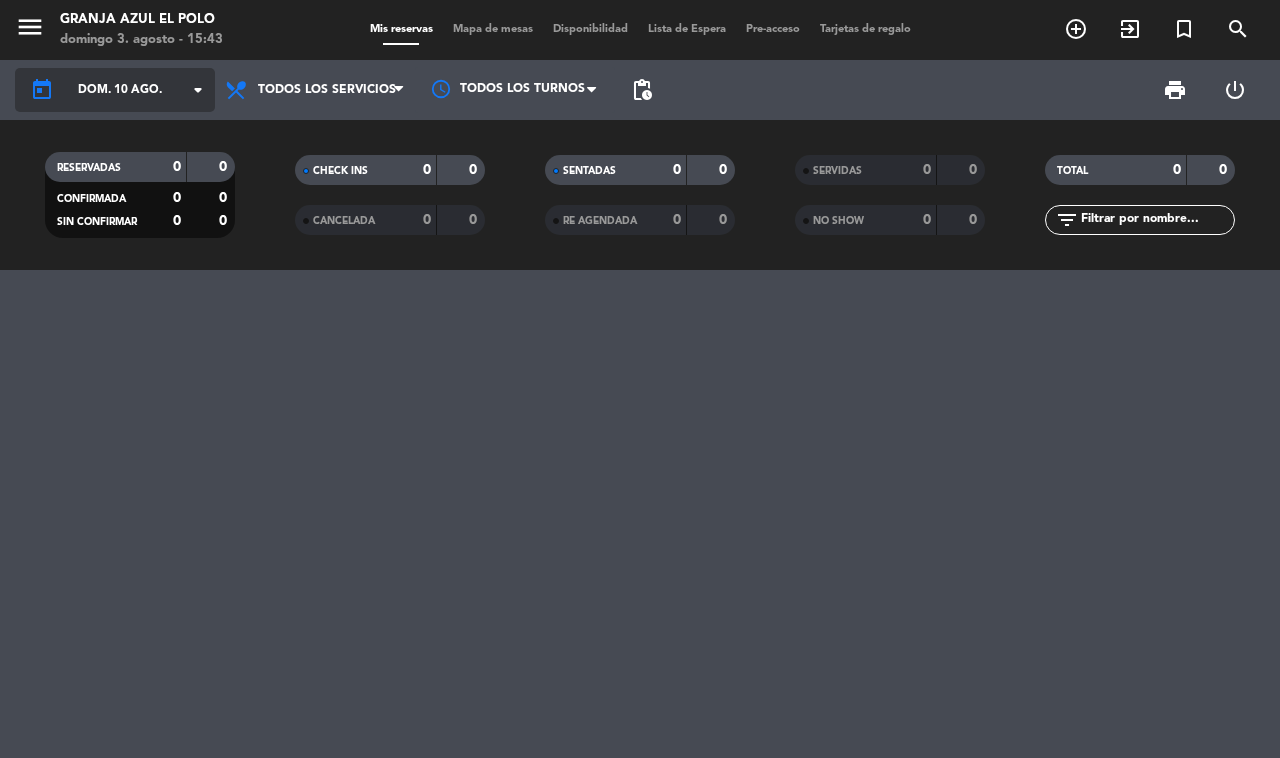 click on "dom. 10 ago." 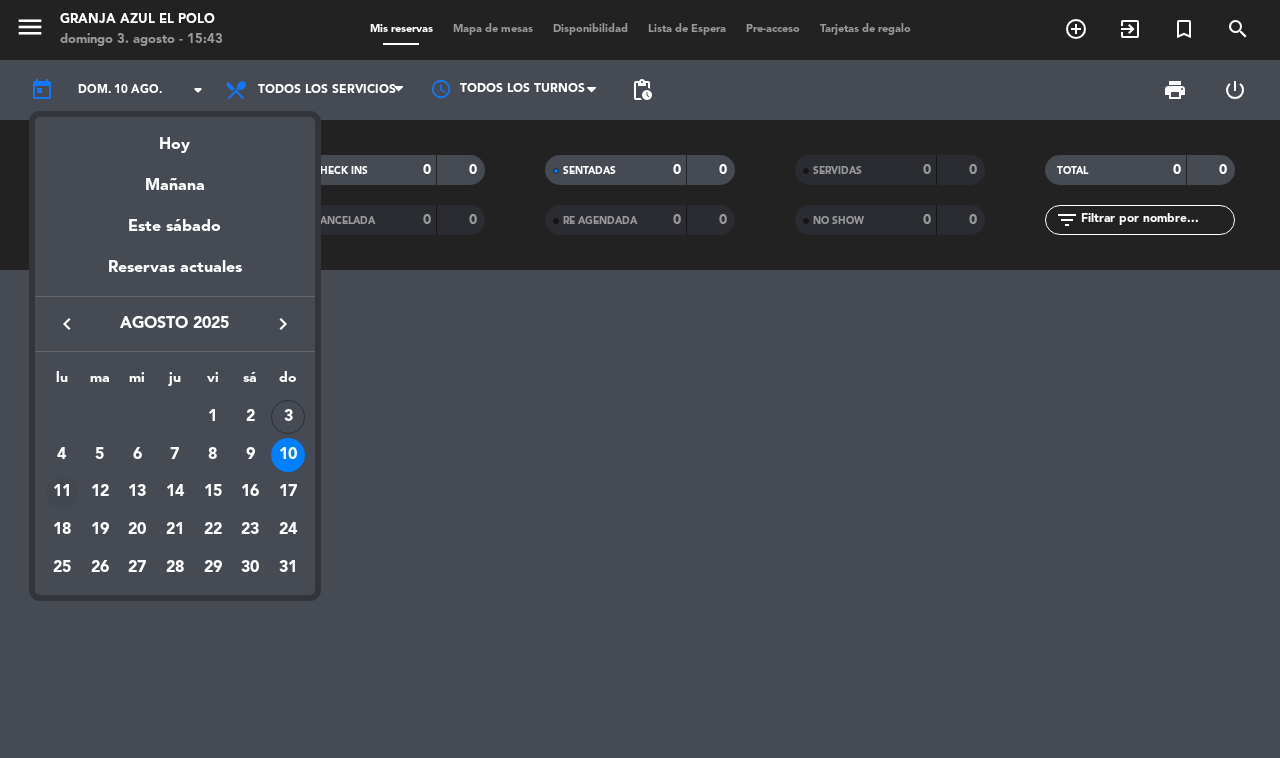 click on "11" at bounding box center [62, 493] 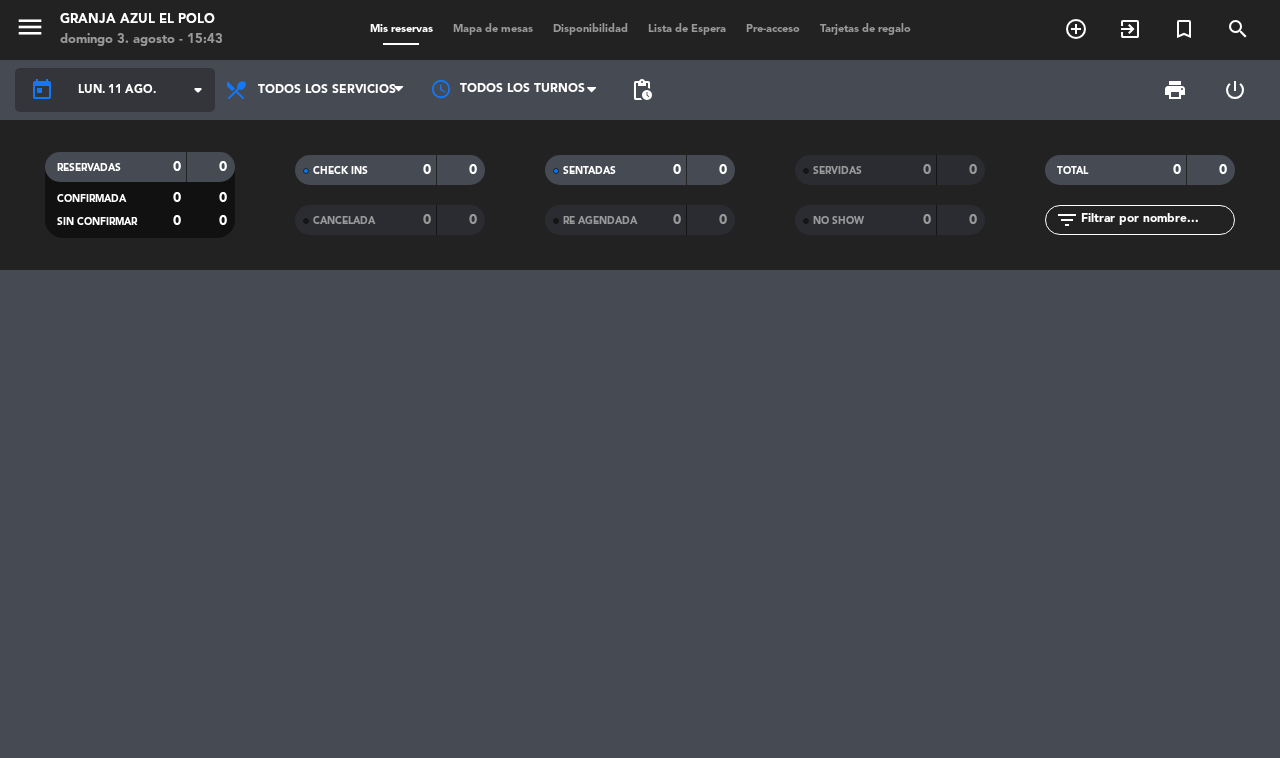 click on "arrow_drop_down" 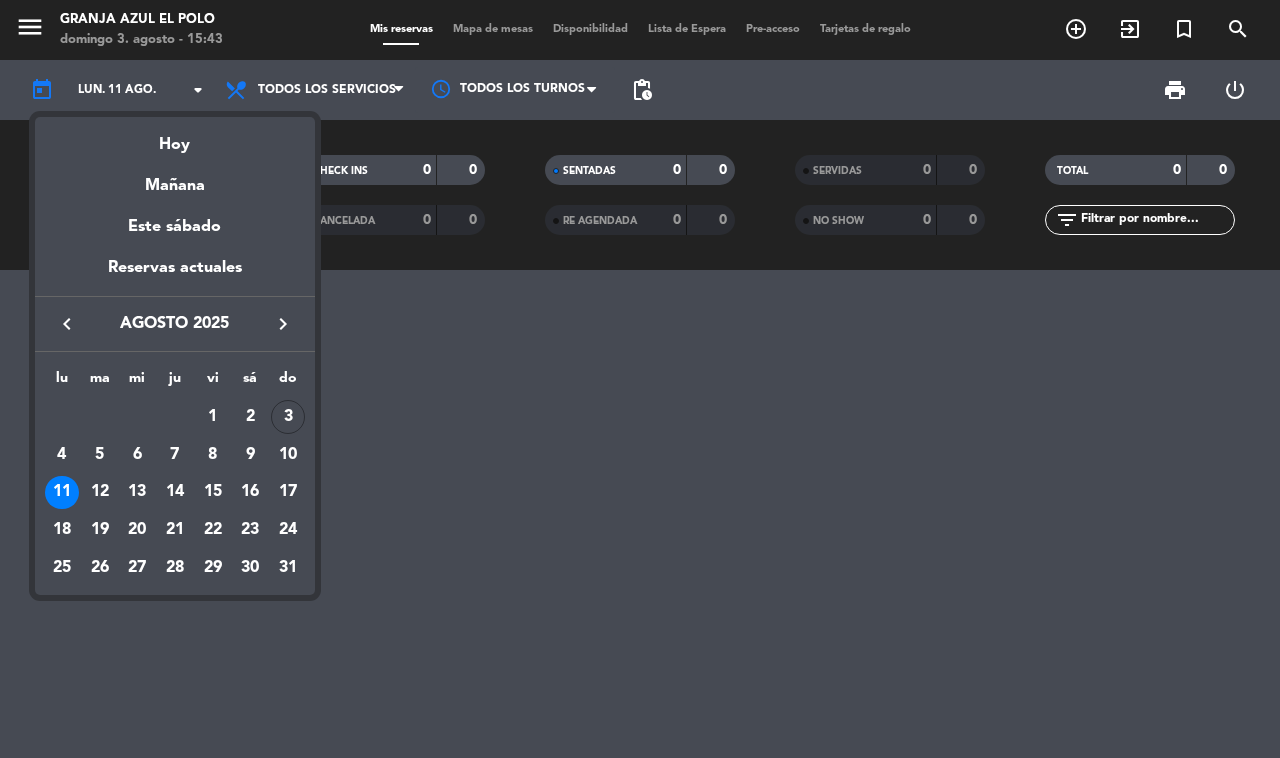 click on "12" at bounding box center [100, 493] 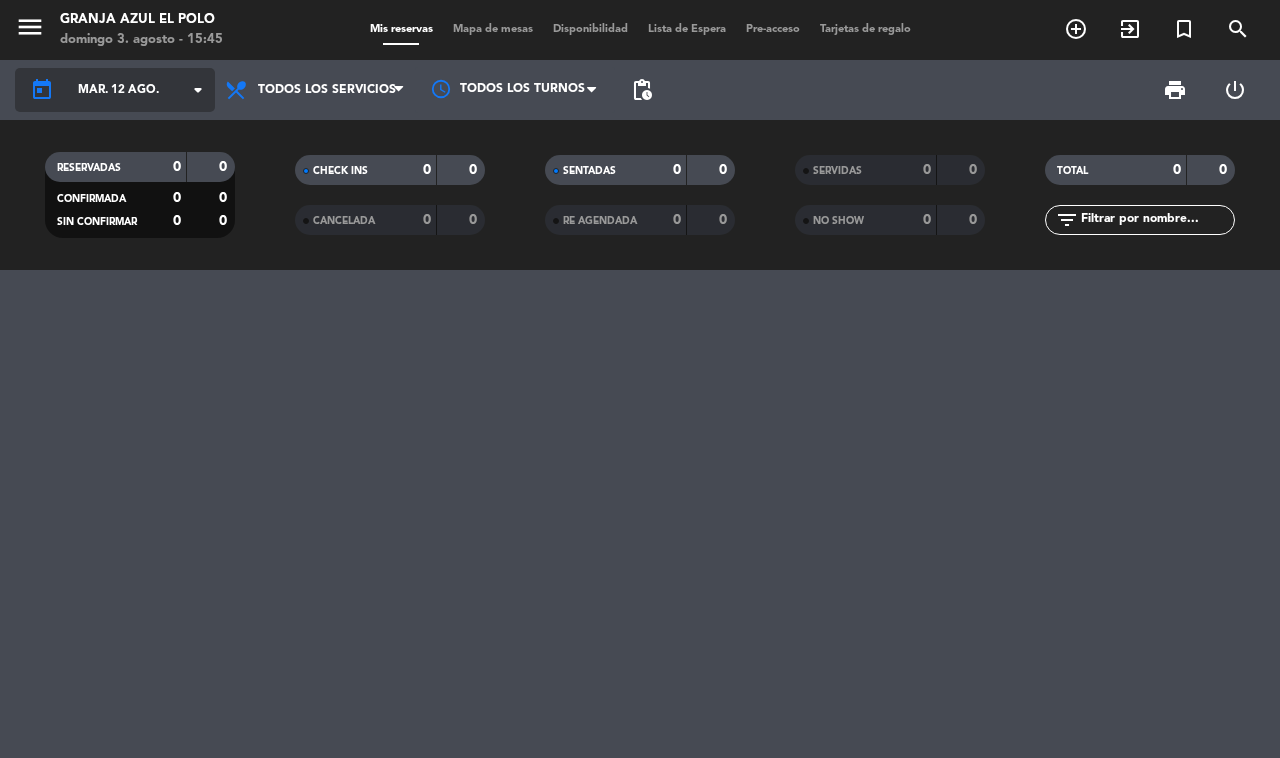 click on "arrow_drop_down" 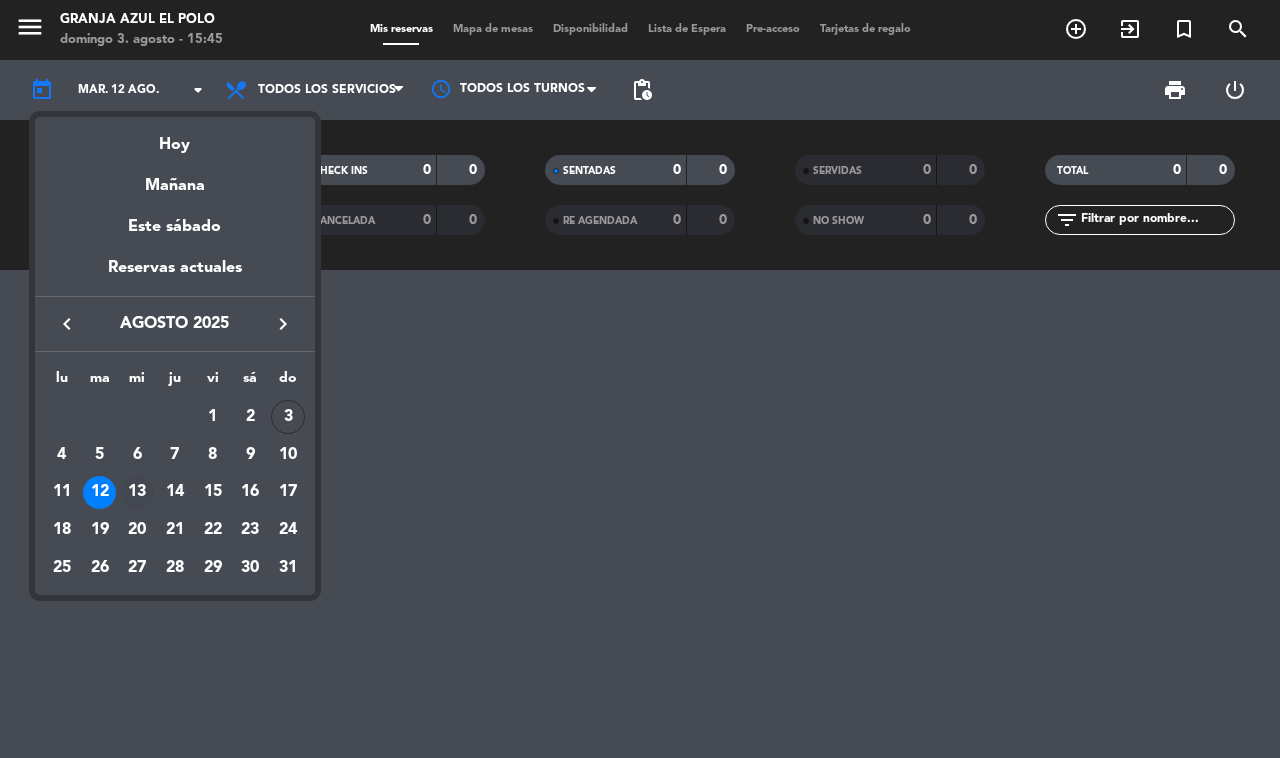 click on "13" at bounding box center [137, 493] 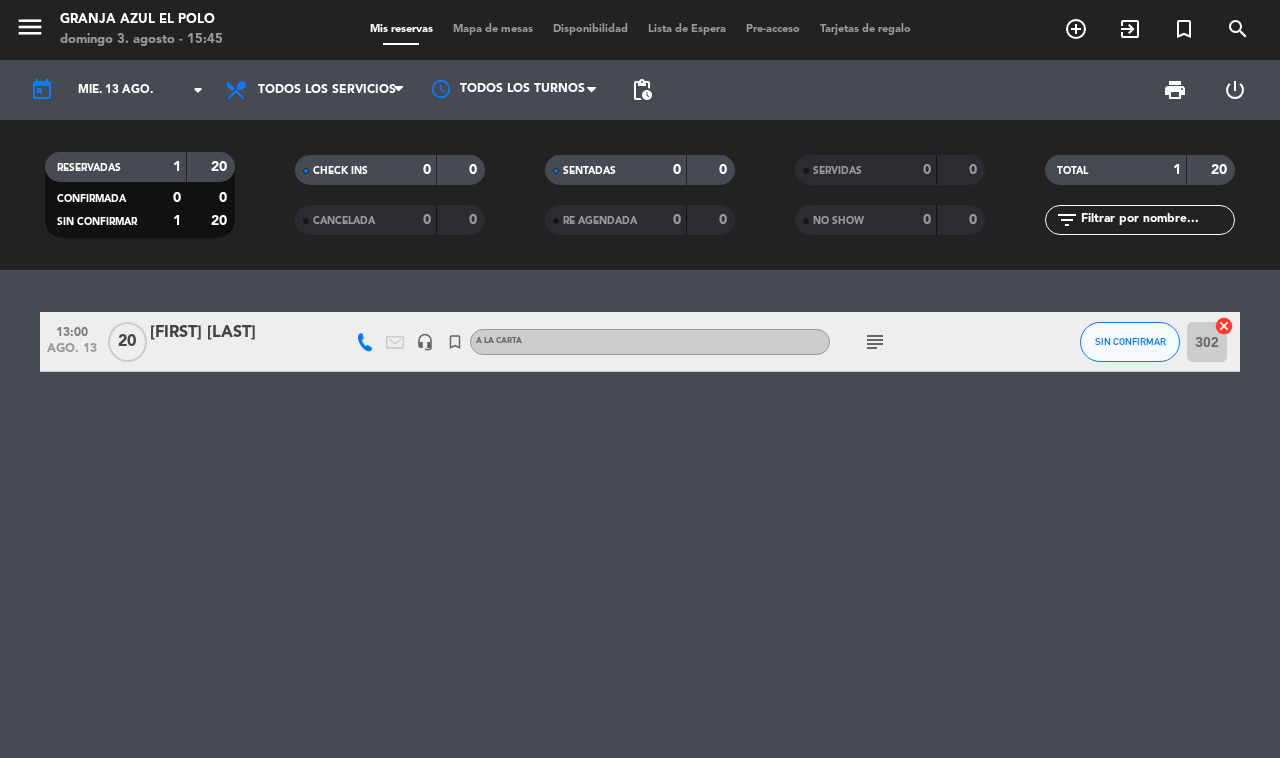 click on "subject" 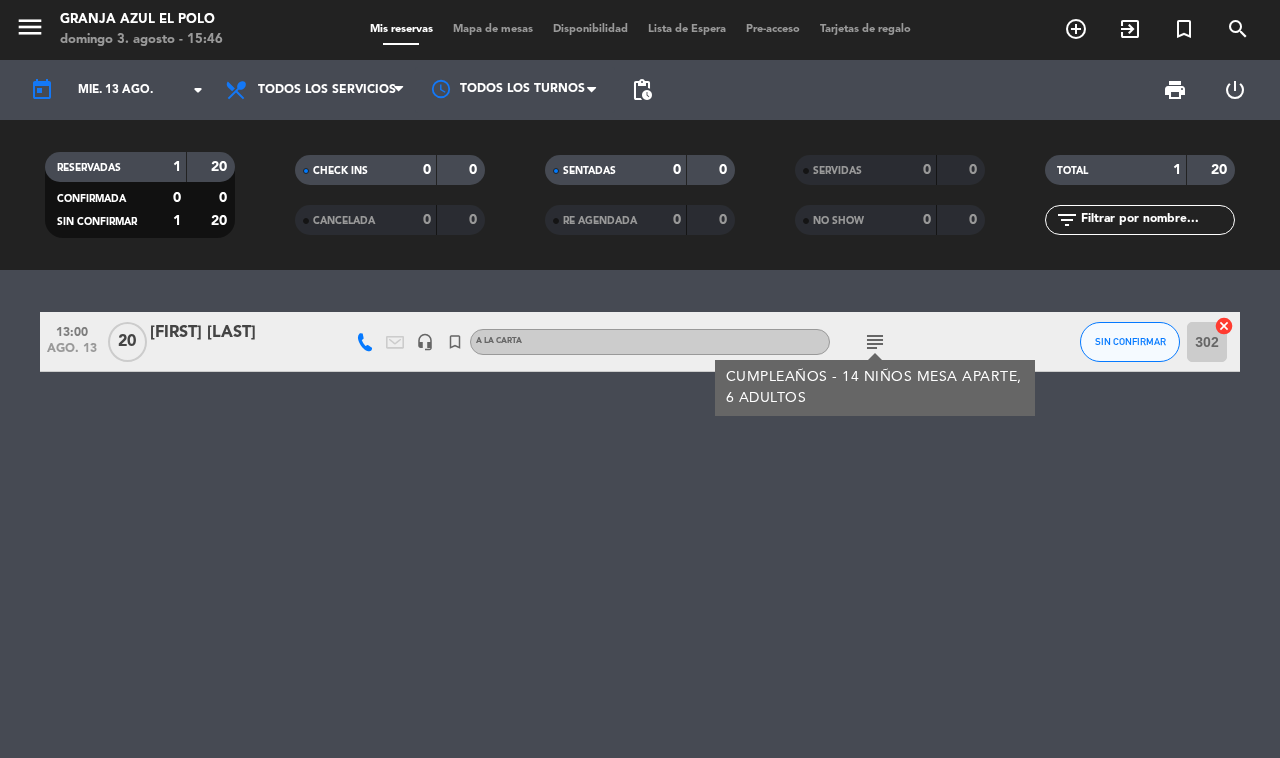 click 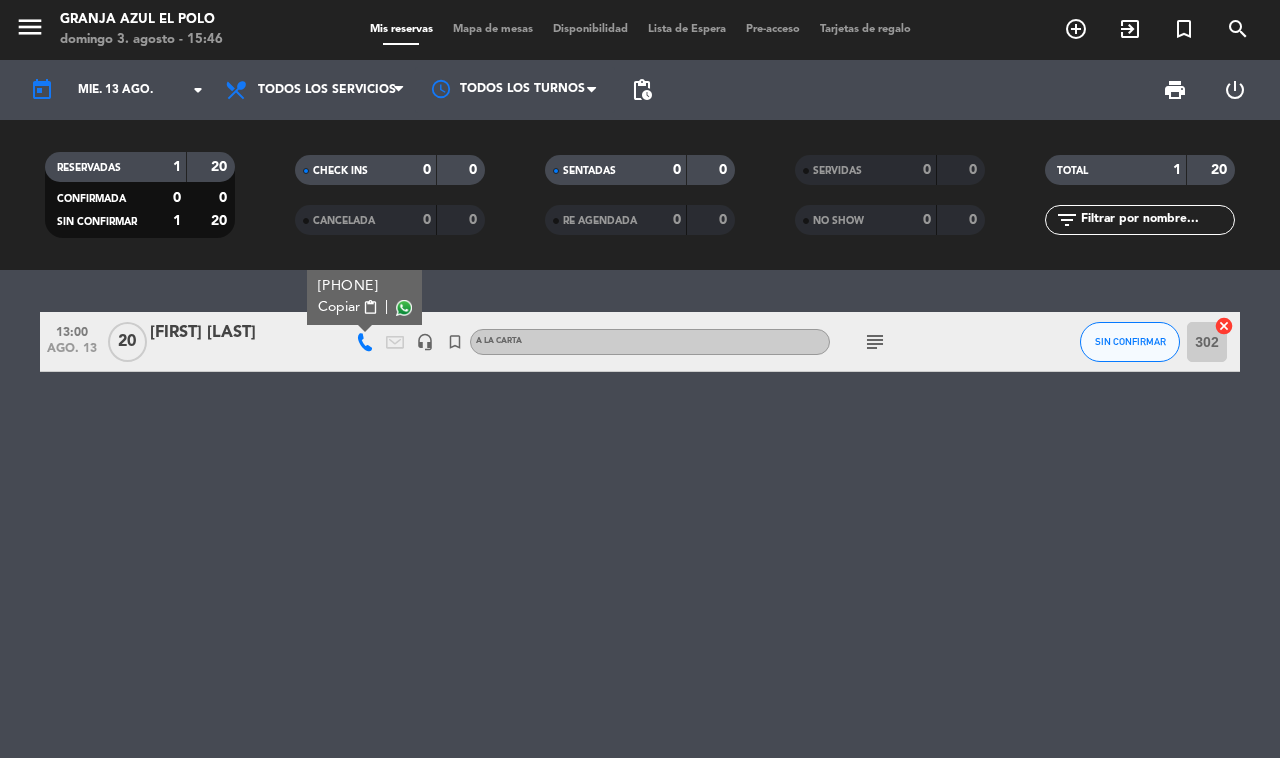 drag, startPoint x: 877, startPoint y: 347, endPoint x: 891, endPoint y: 341, distance: 15.231546 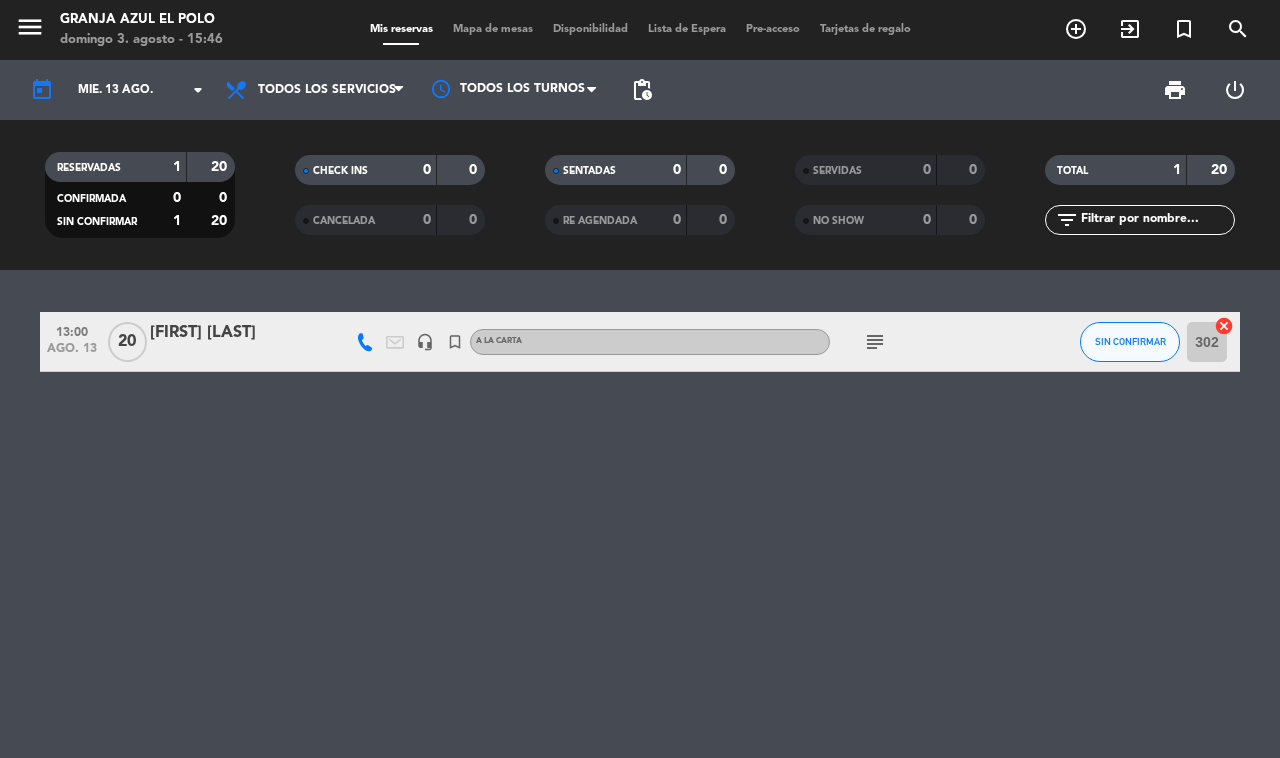 click on "subject" 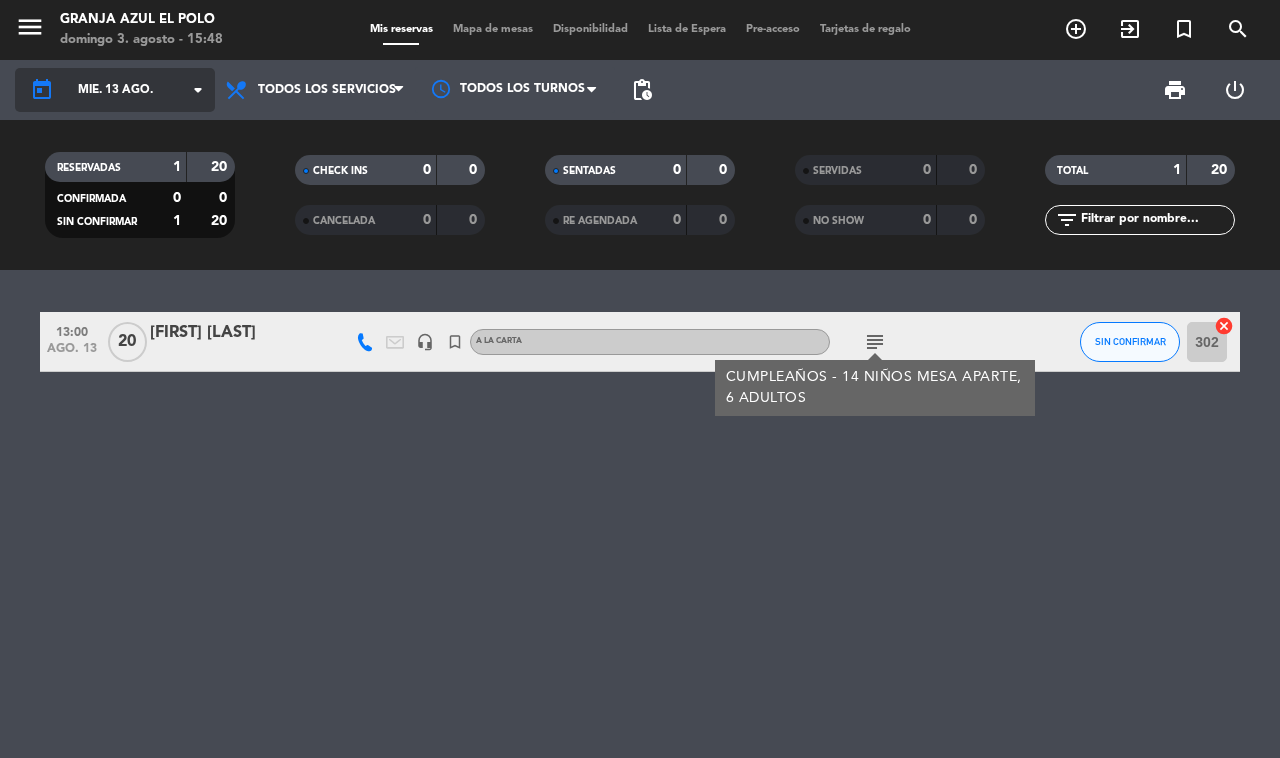 click on "mié. 13 ago." 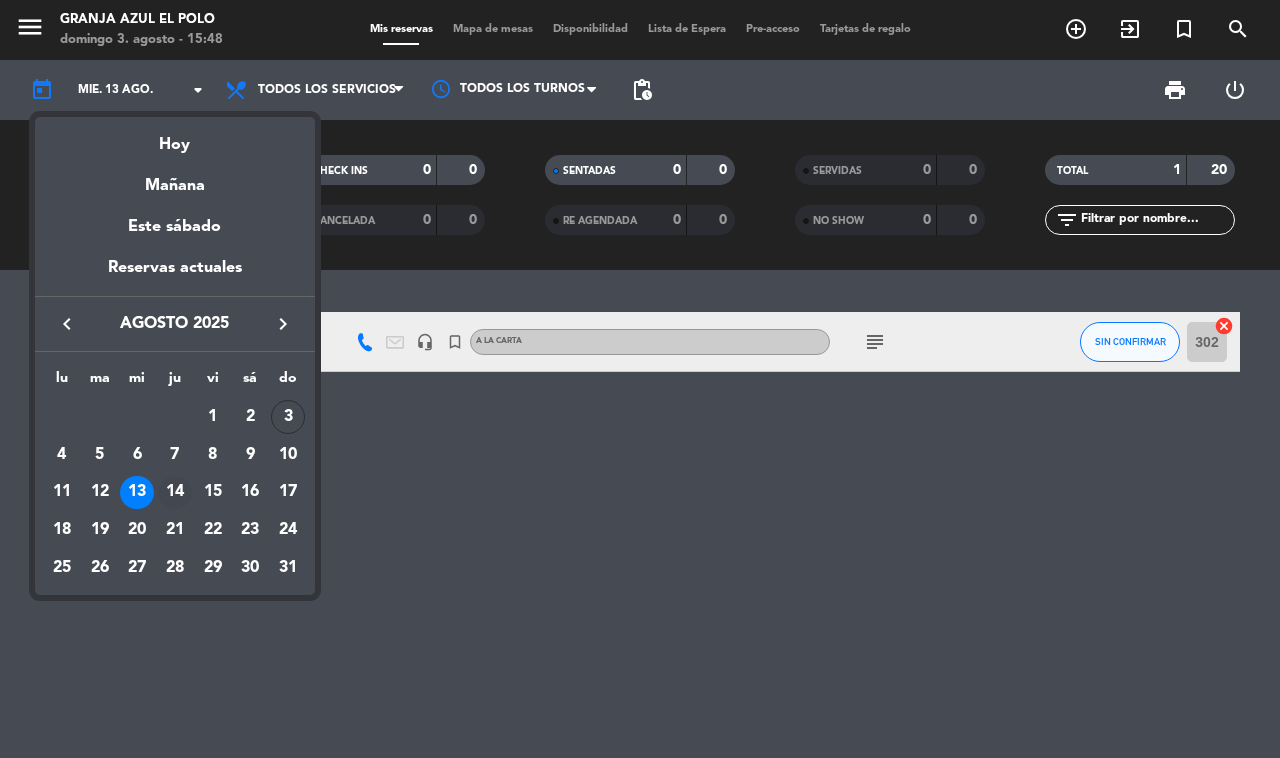 click on "14" at bounding box center [175, 493] 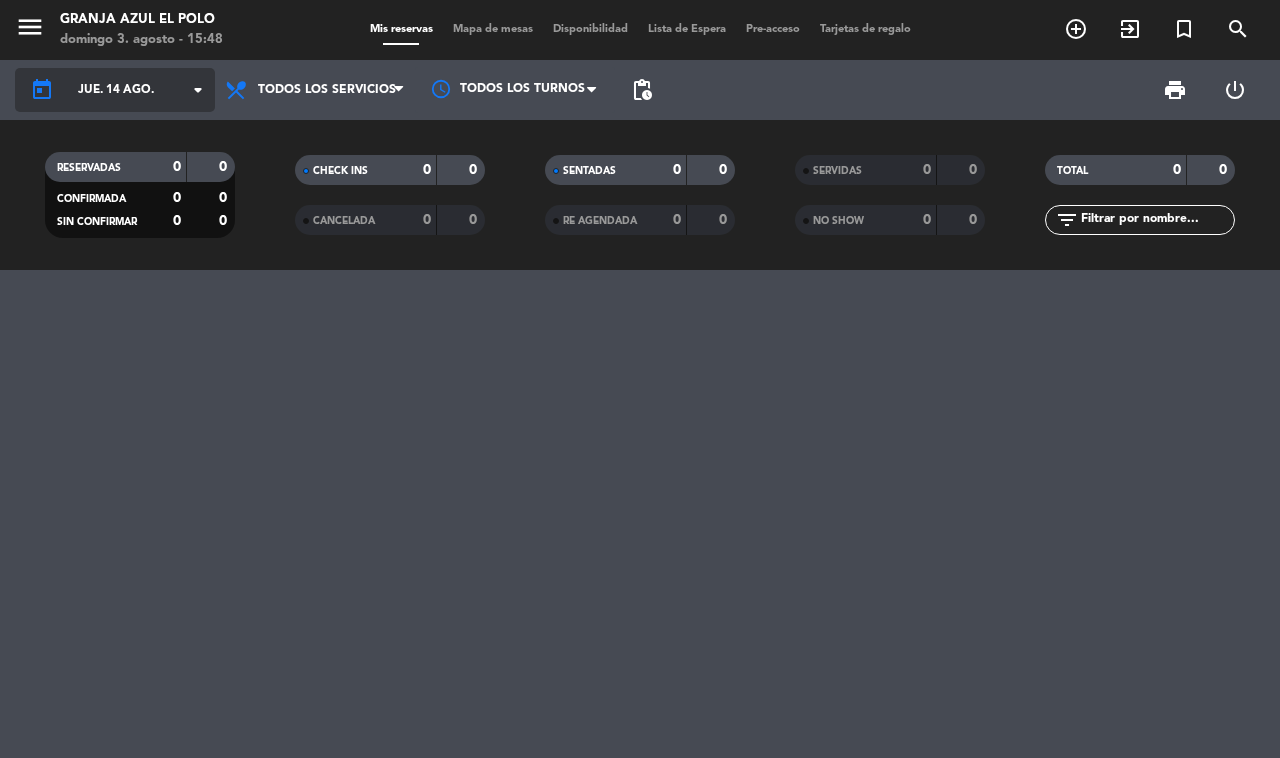 click on "jue. 14 ago." 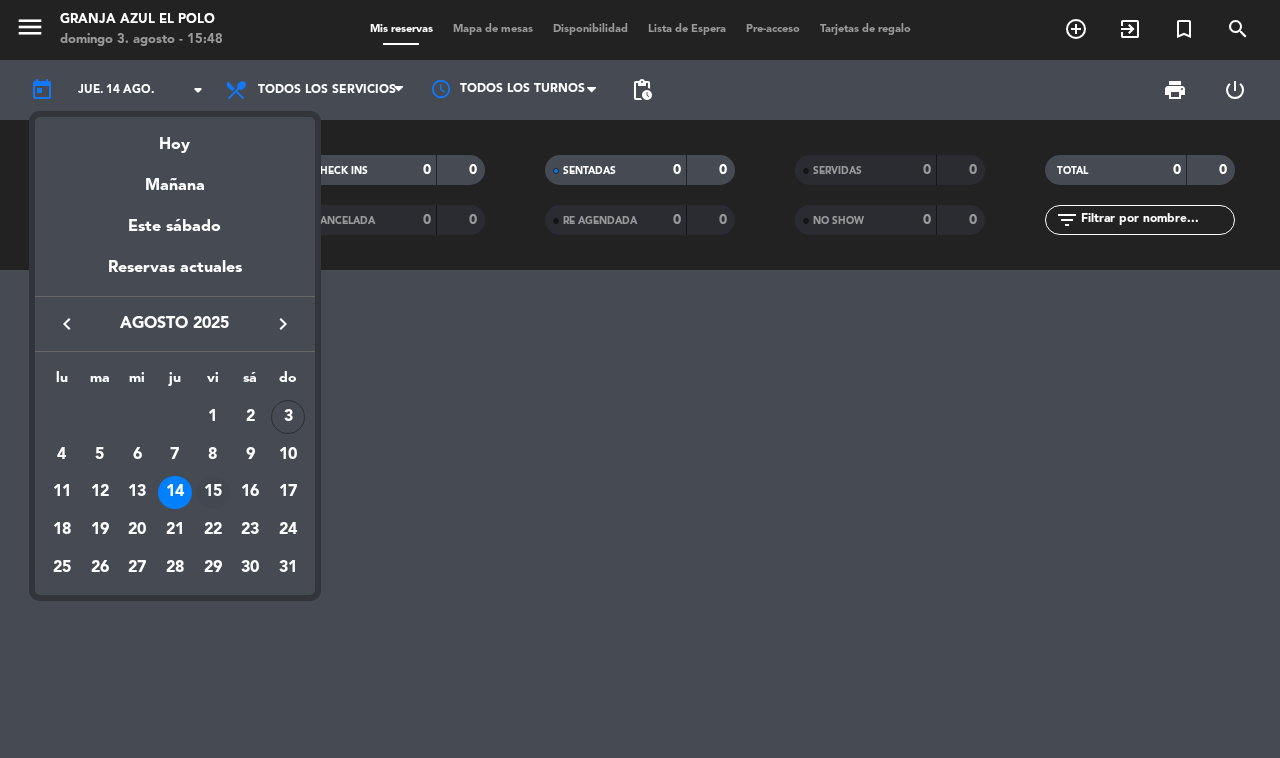 click on "15" at bounding box center [213, 493] 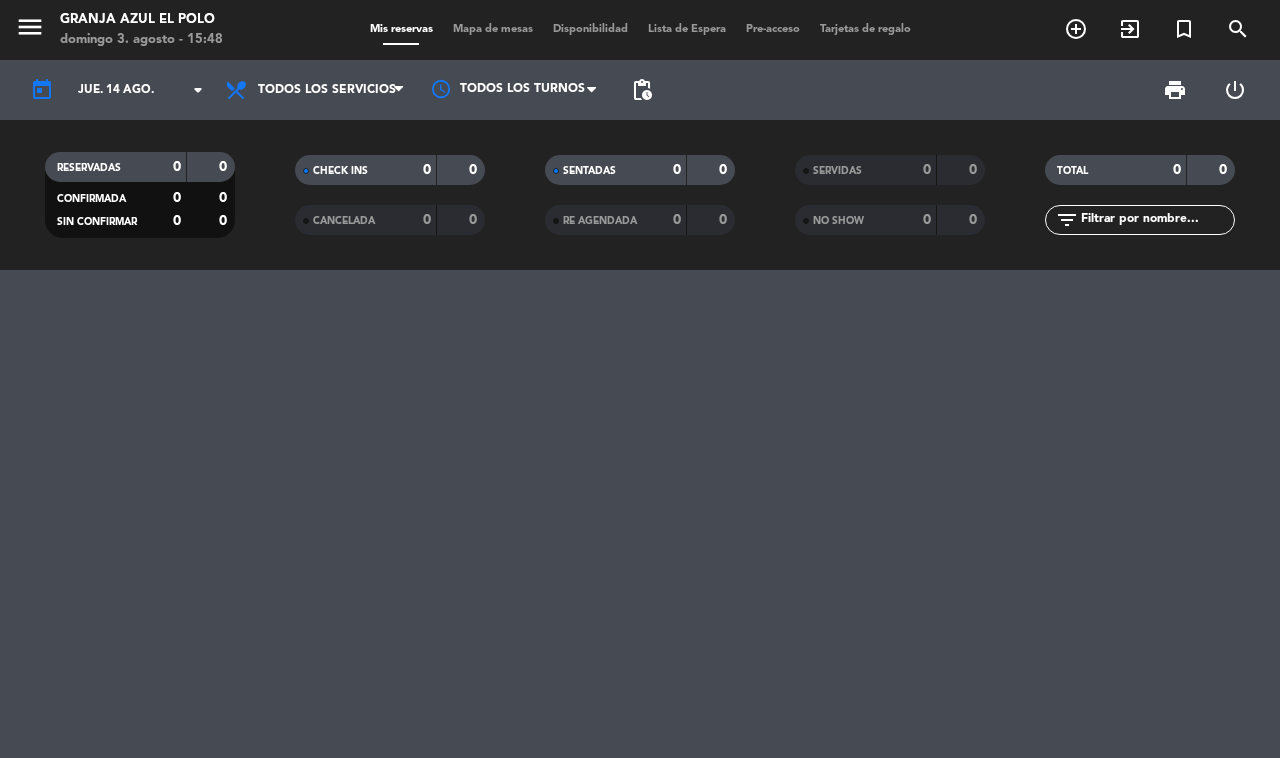 type on "vie. 15 ago." 